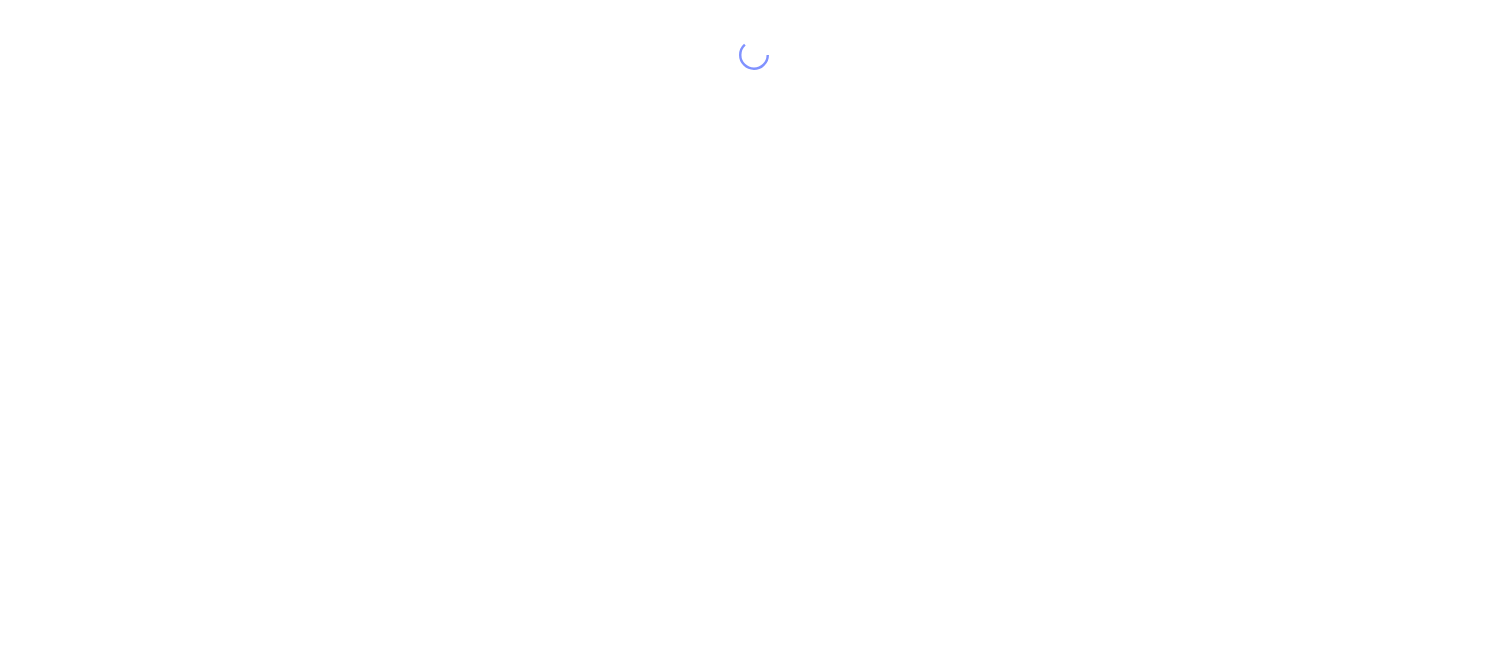 scroll, scrollTop: 0, scrollLeft: 0, axis: both 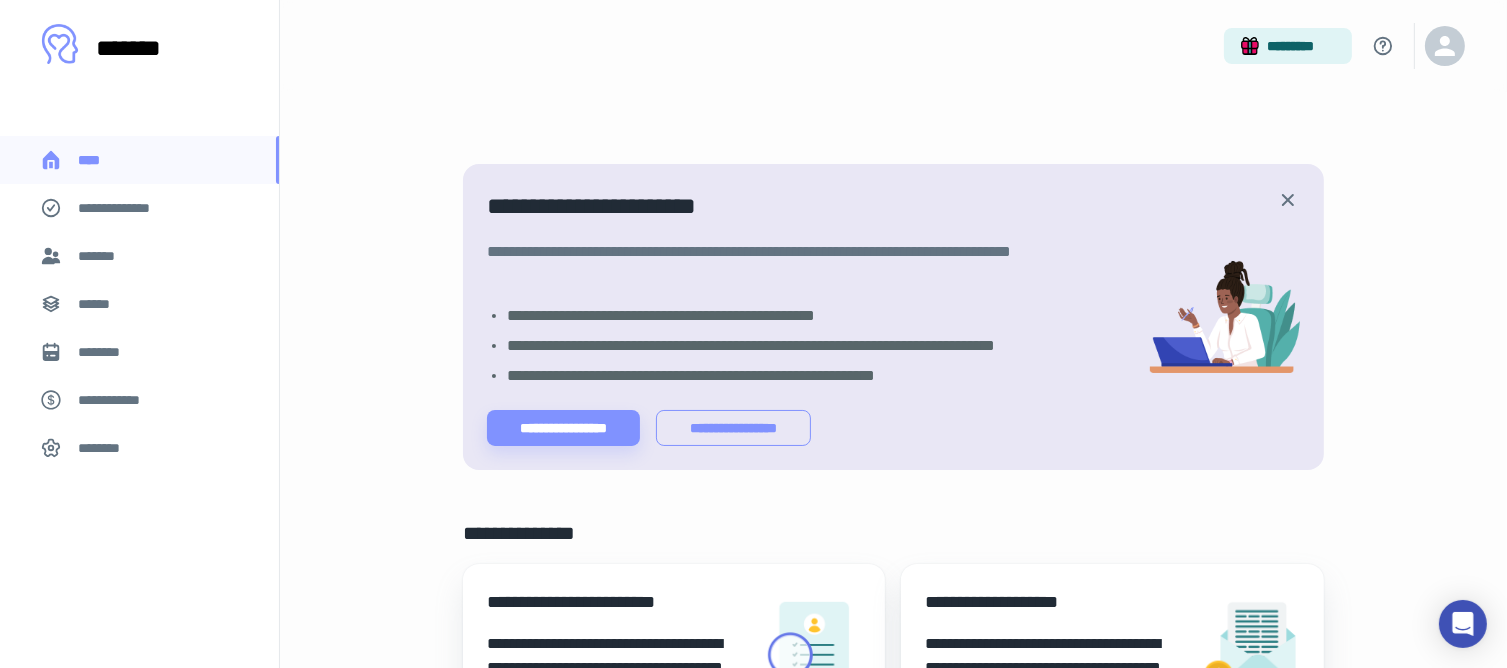 click on "**********" at bounding box center (733, 428) 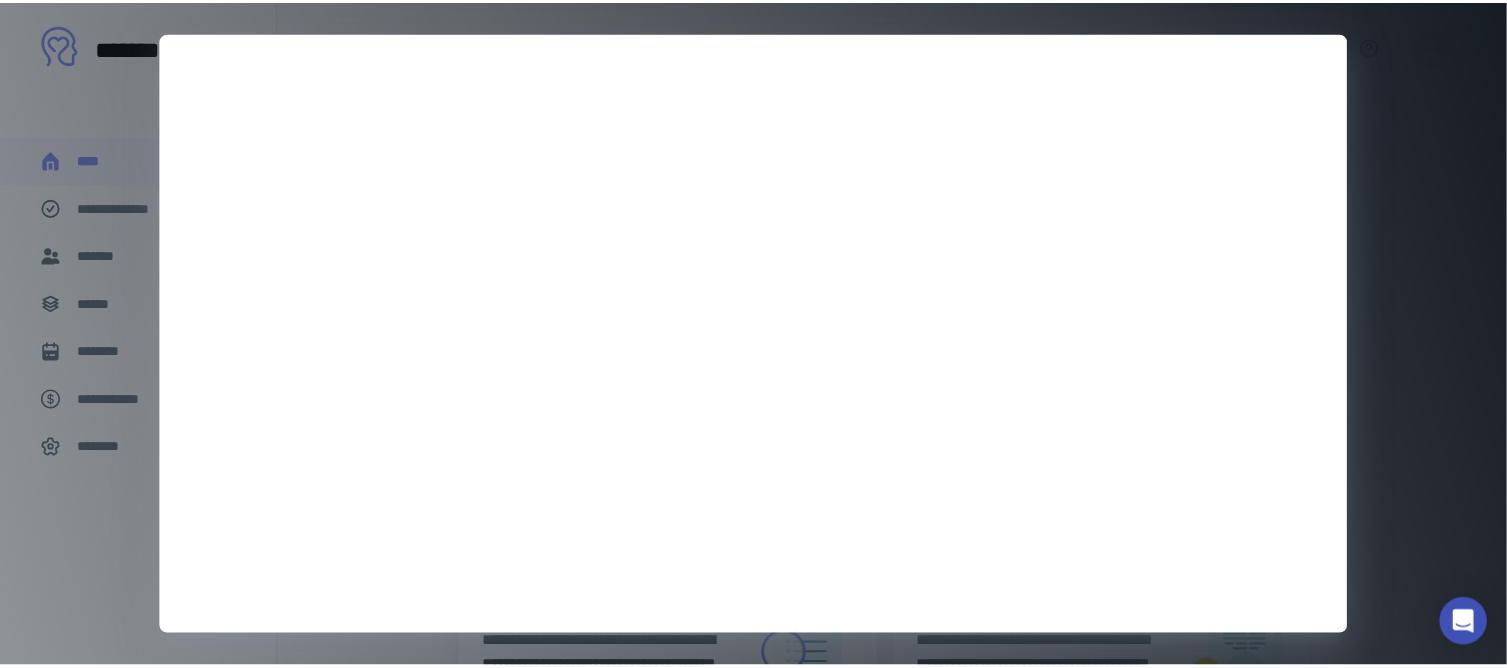 scroll, scrollTop: 62, scrollLeft: 0, axis: vertical 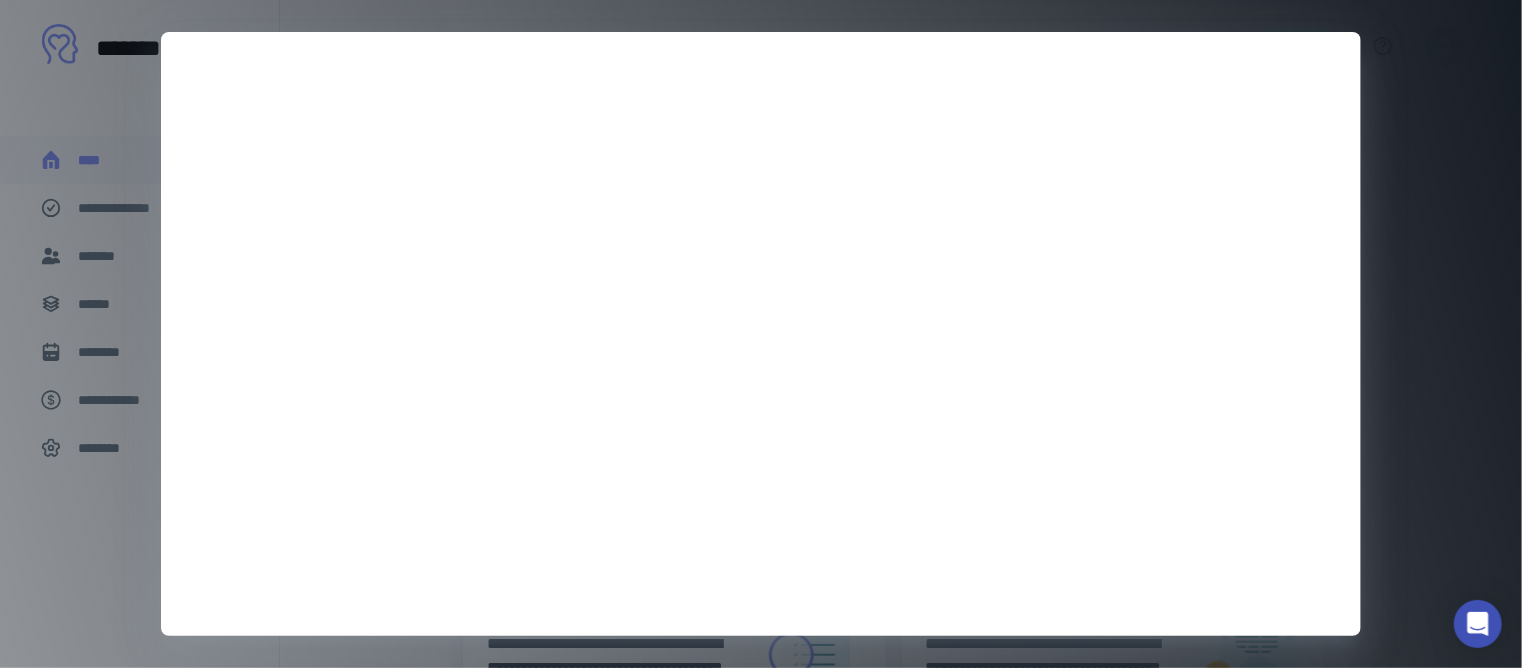 click at bounding box center (761, 334) 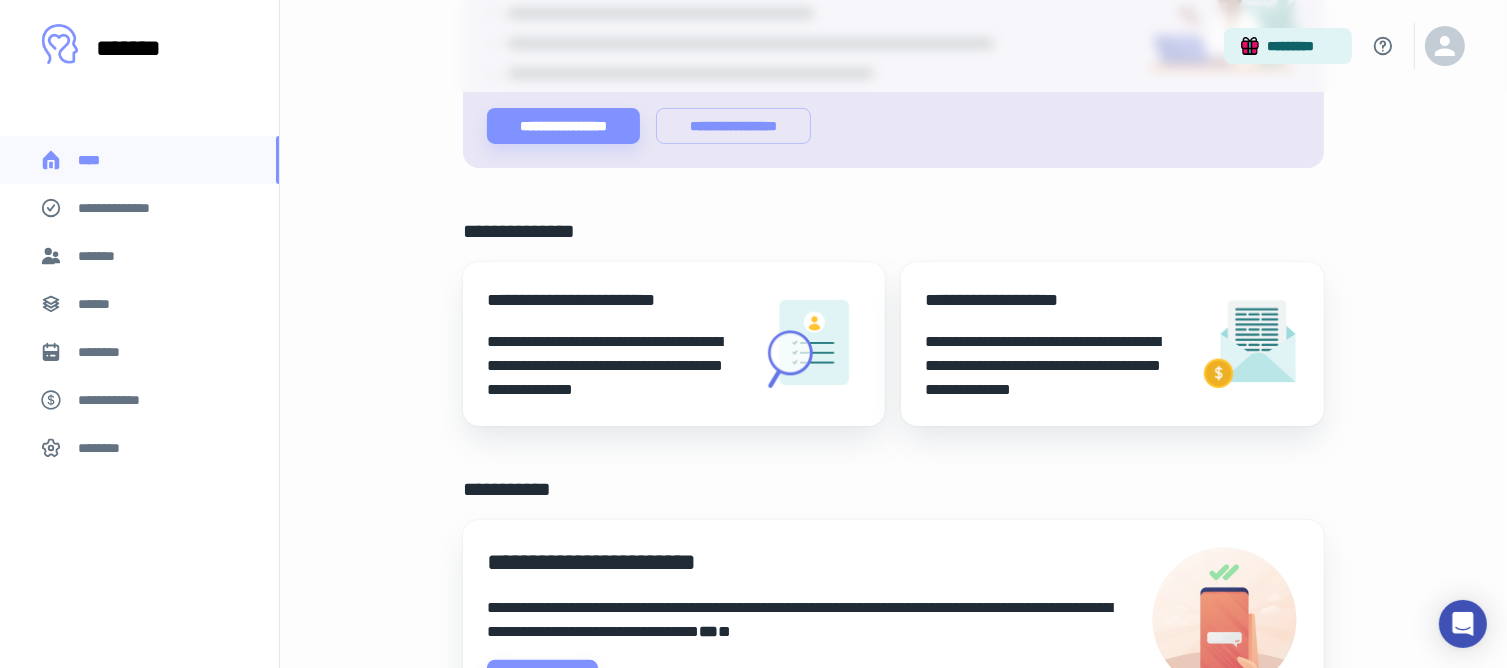 scroll, scrollTop: 0, scrollLeft: 0, axis: both 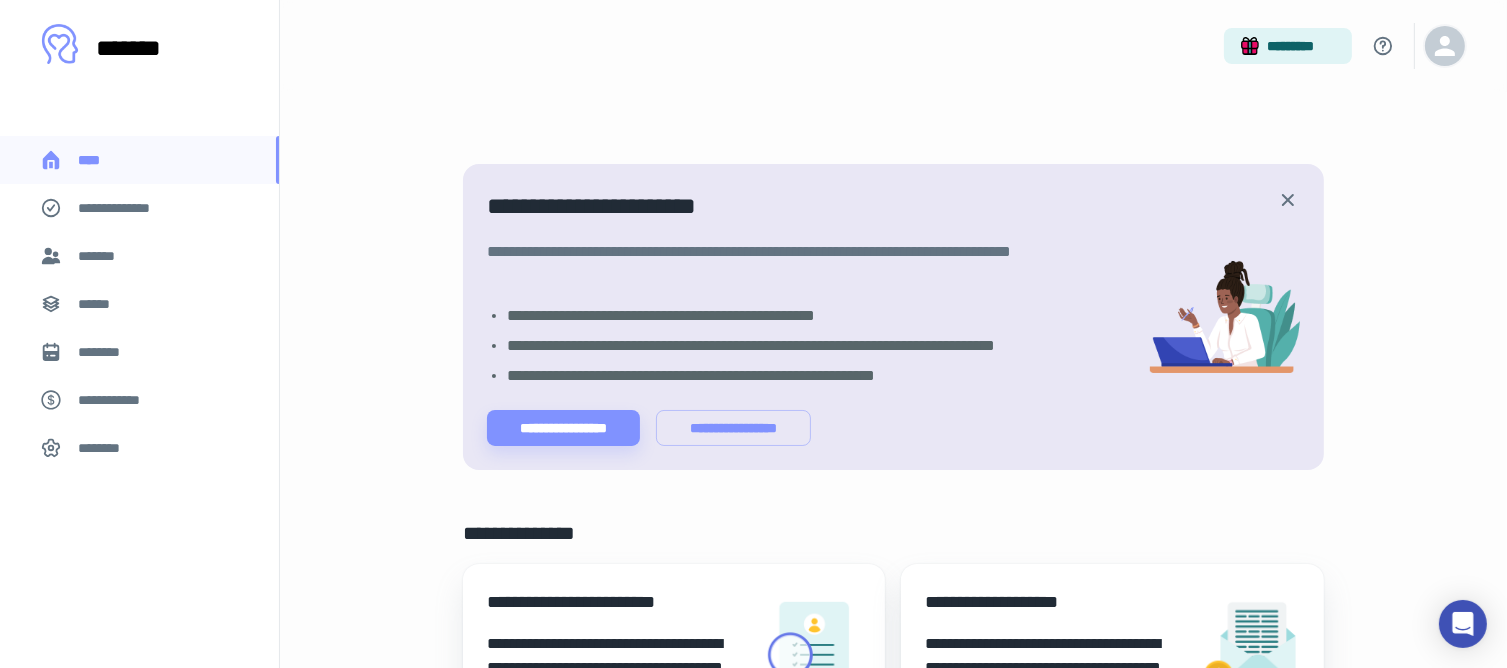 click 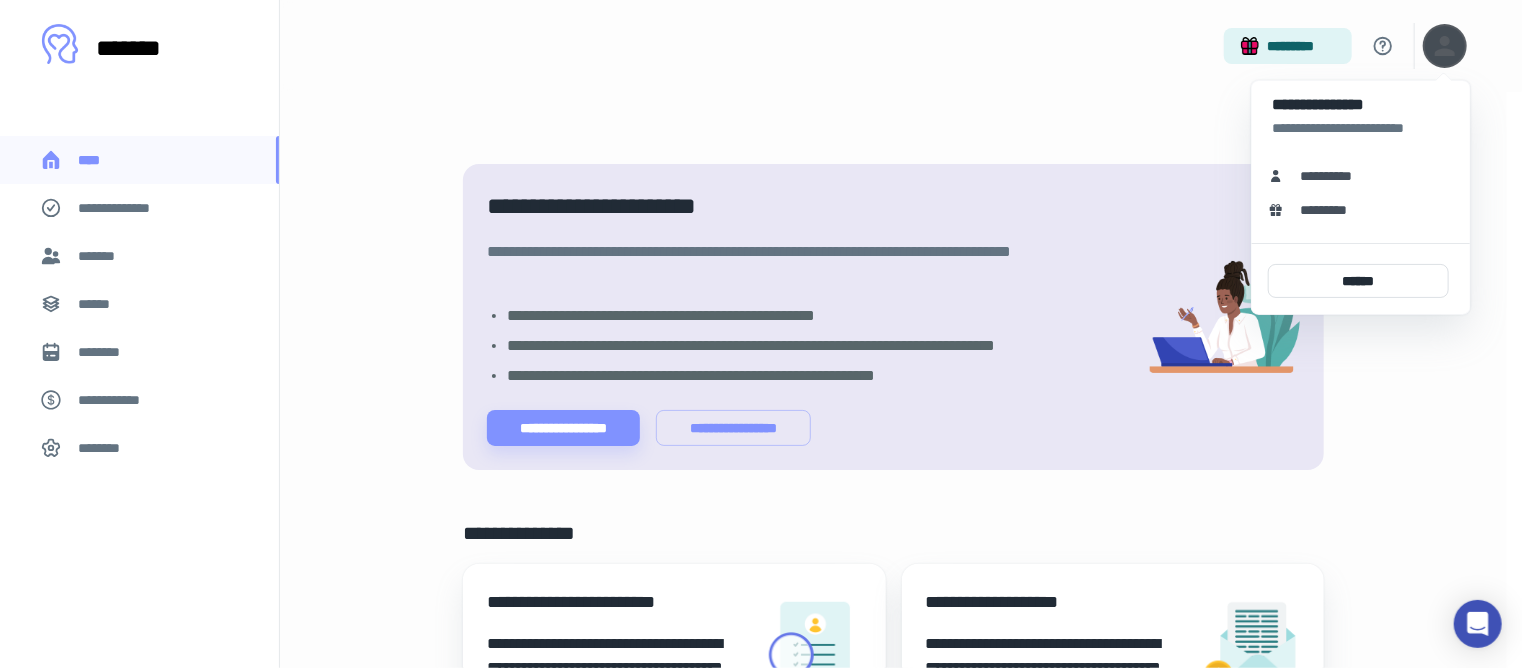 click at bounding box center [761, 334] 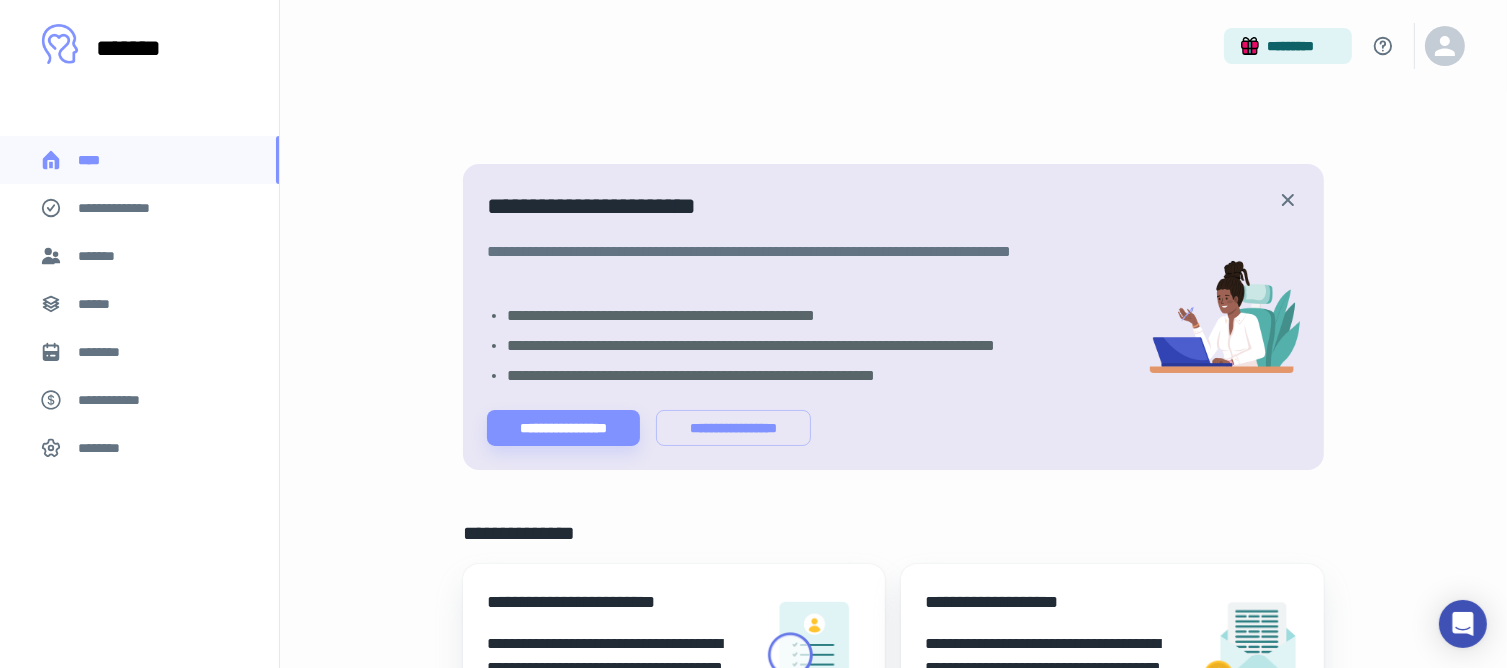 type 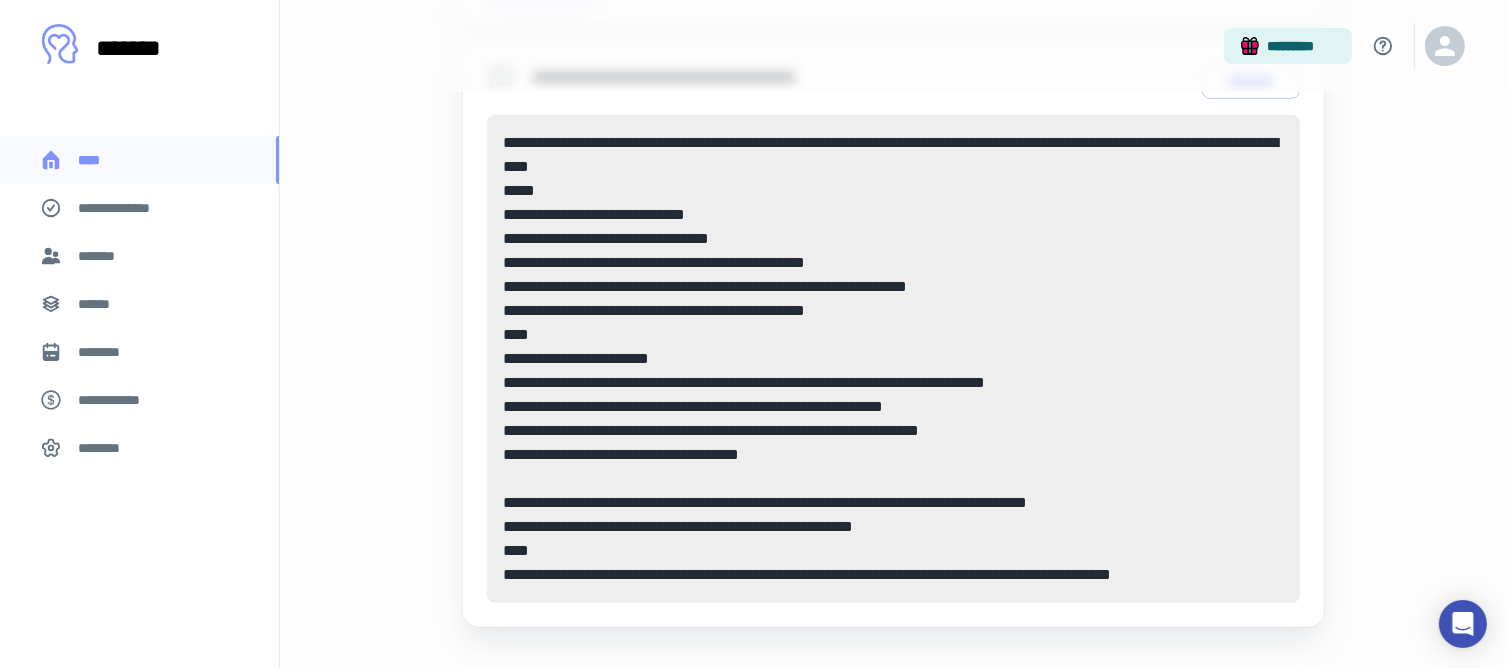 scroll, scrollTop: 1038, scrollLeft: 0, axis: vertical 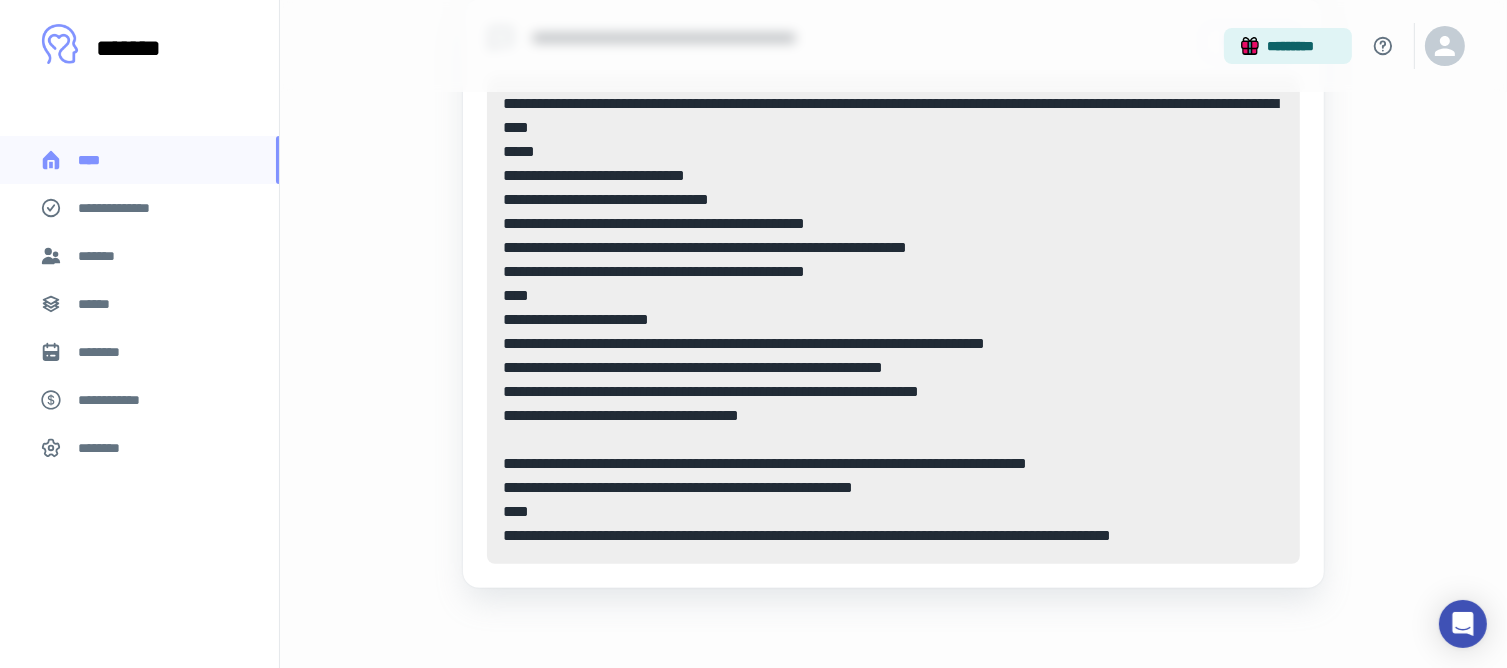 click on "********" at bounding box center (139, 352) 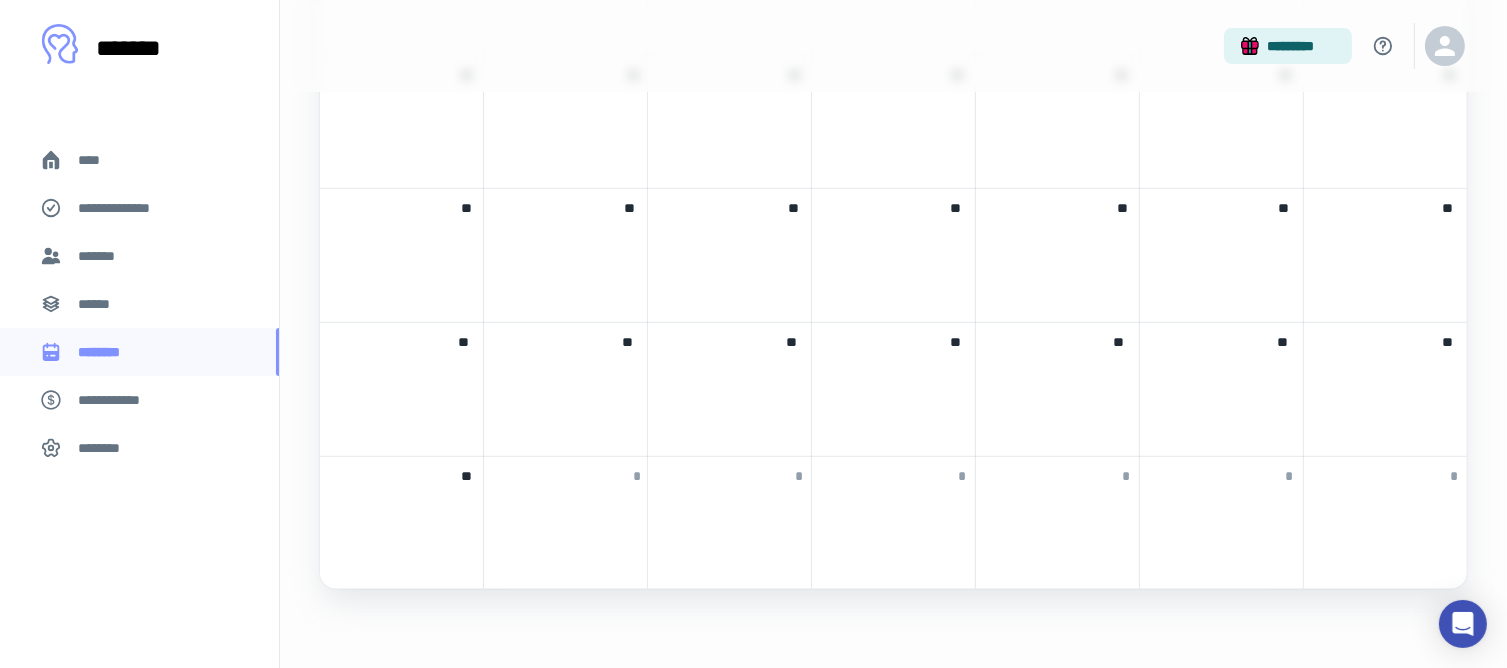 scroll, scrollTop: 780, scrollLeft: 0, axis: vertical 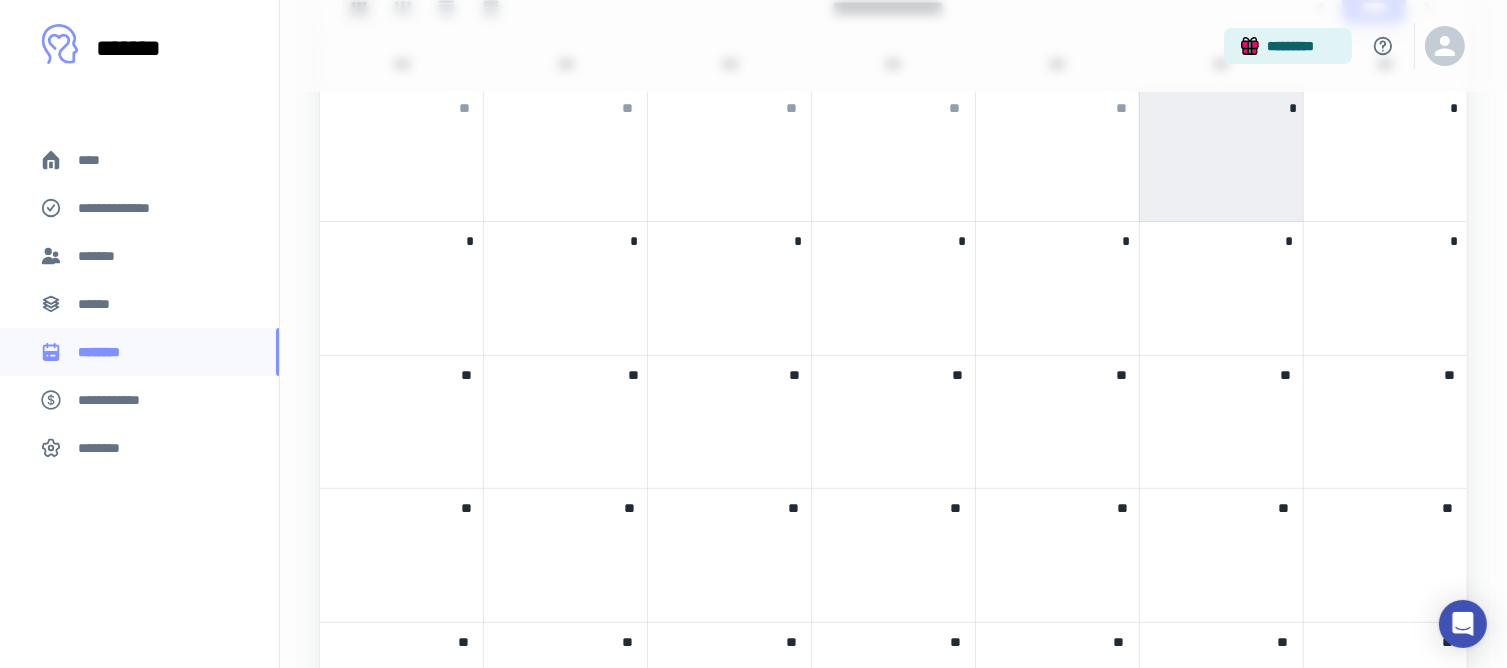 click on "********" at bounding box center [139, 448] 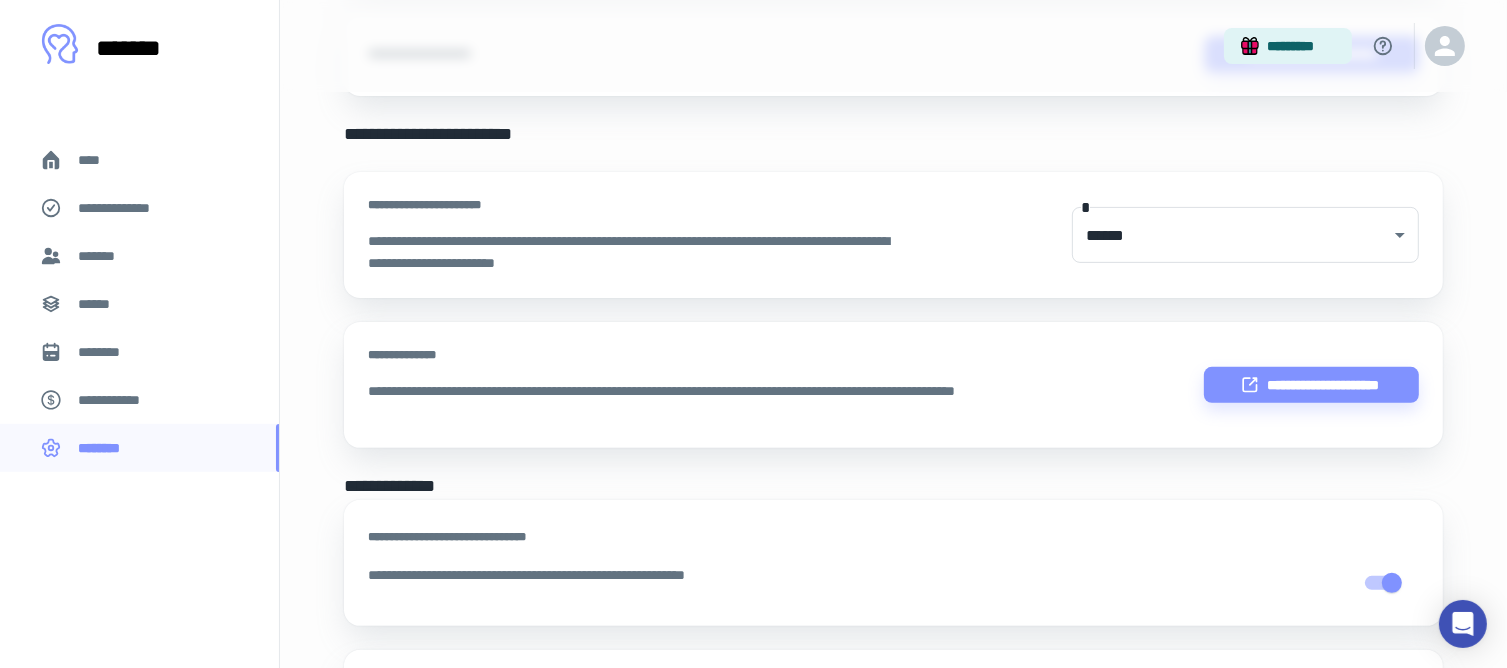 scroll, scrollTop: 600, scrollLeft: 0, axis: vertical 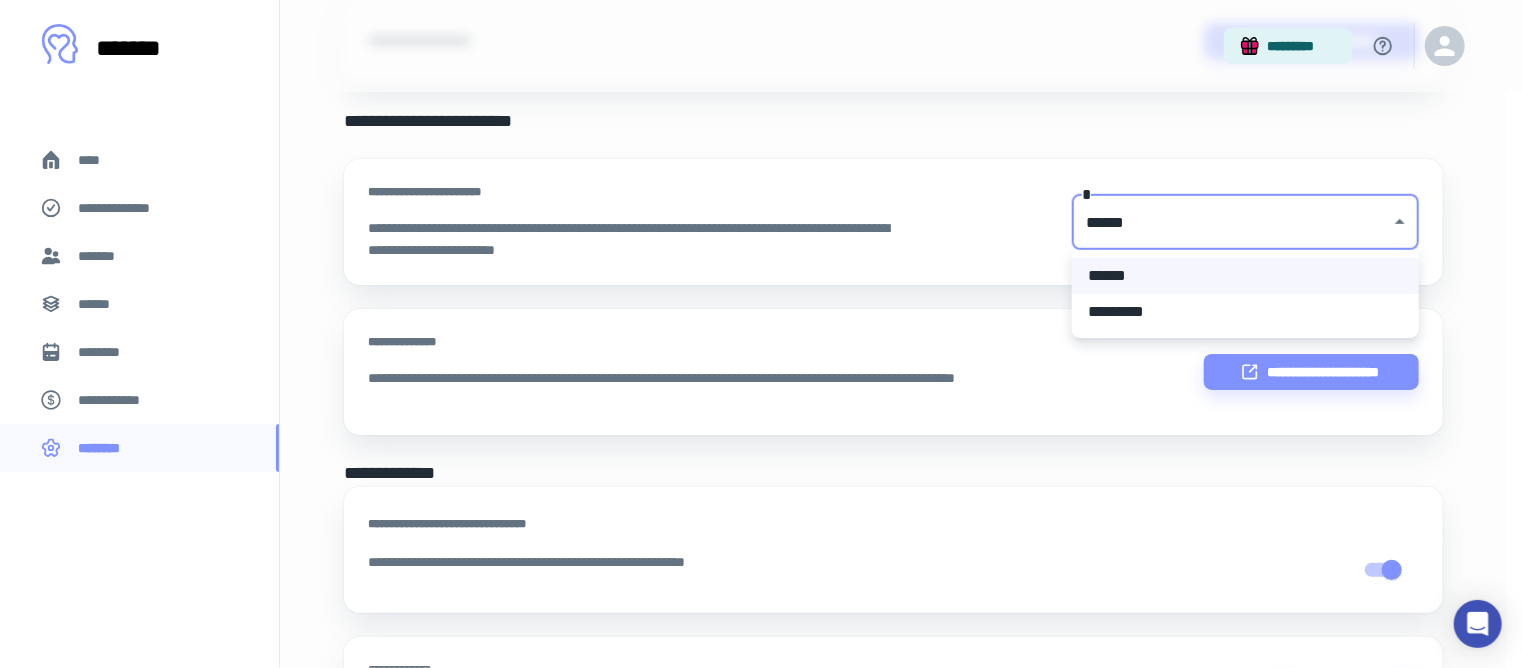 click on "[FIRST] [LAST] [ADDRESS] [CITY] [STATE] [ZIP] [PHONE] [EMAIL] [CREDIT_CARD] [DOB] [SSN] [PASSPORT] [DRIVER_LICENSE] [COORDINATES] [POSTAL_CODE] [AGE] [TIME]" at bounding box center [761, -266] 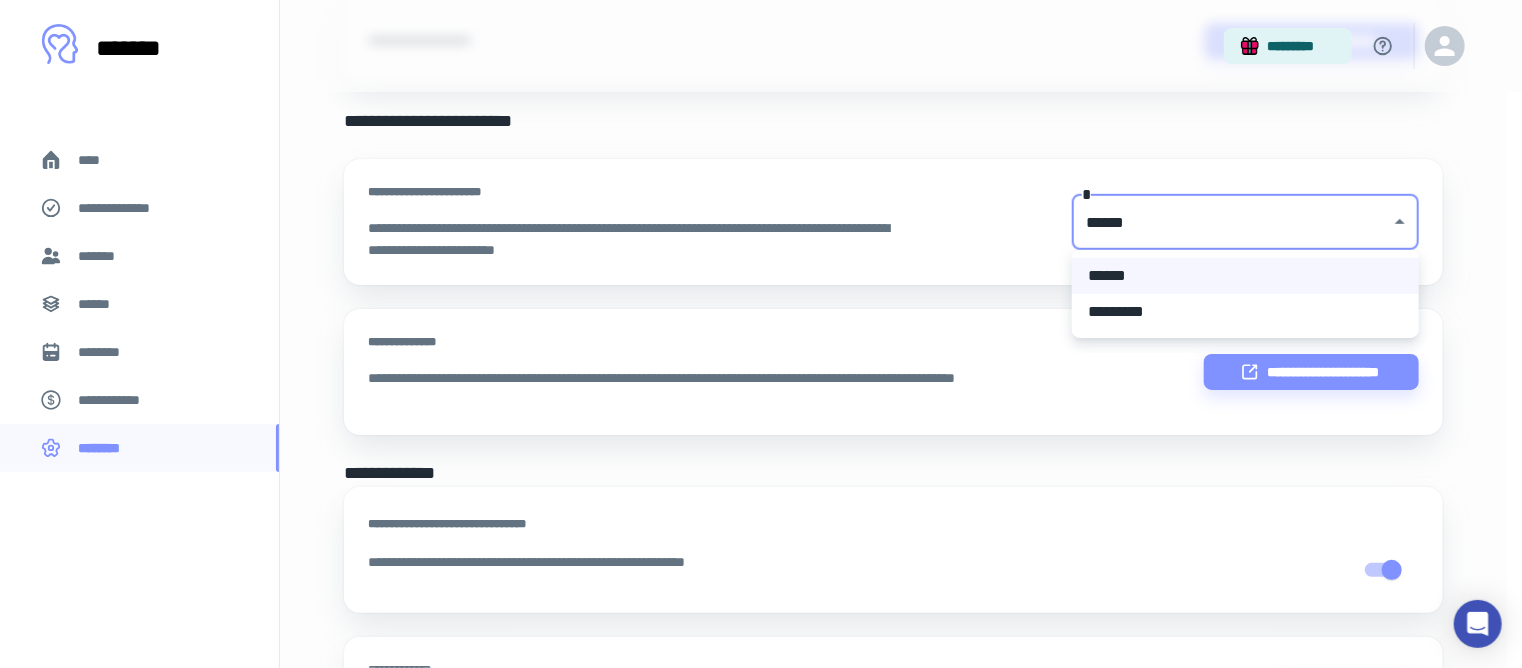 click on "*********" at bounding box center (1245, 312) 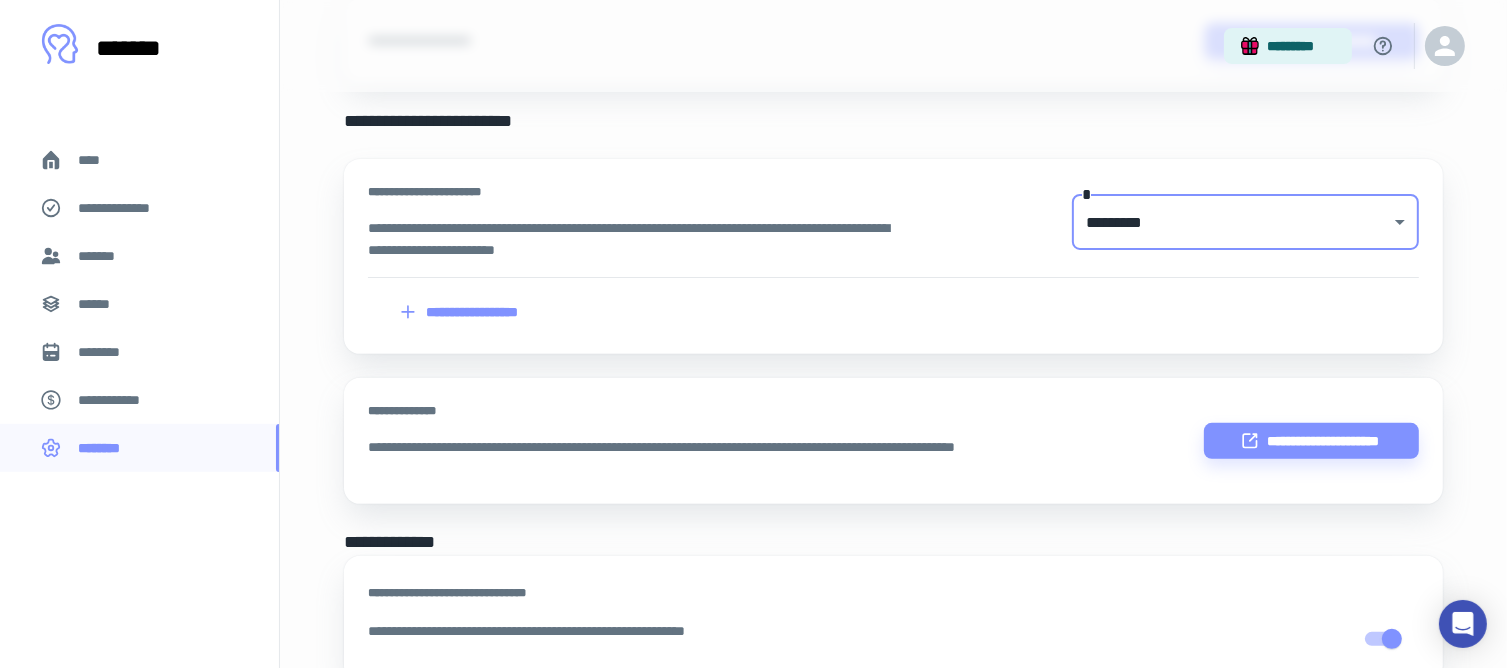 click on "[FIRST] [LAST] [ADDRESS] [CITY] [STATE] [ZIP] [PHONE] [EMAIL] [CREDIT_CARD] [DOB] [SSN] [PASSPORT] [DRIVER_LICENSE] [COORDINATES] [POSTAL_CODE] [AGE] [TIME]" at bounding box center (753, -266) 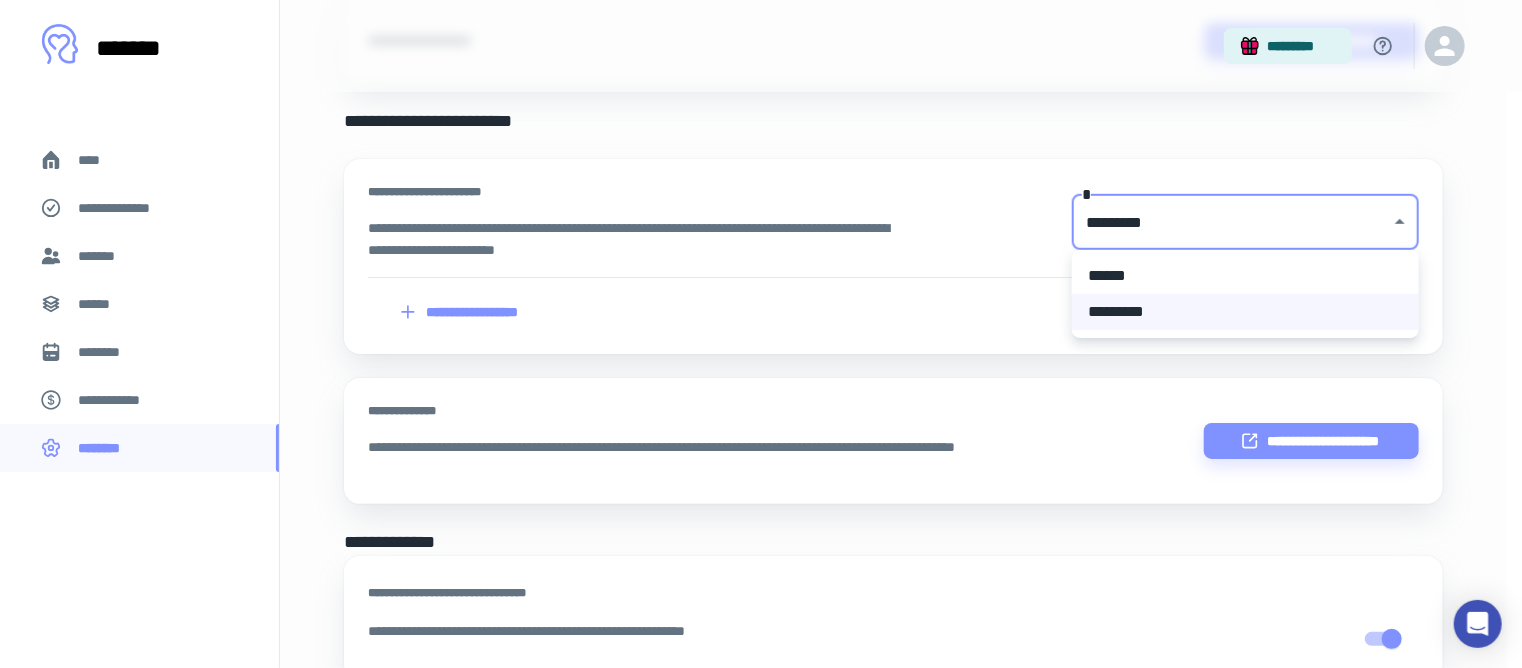 click on "******" at bounding box center (1245, 276) 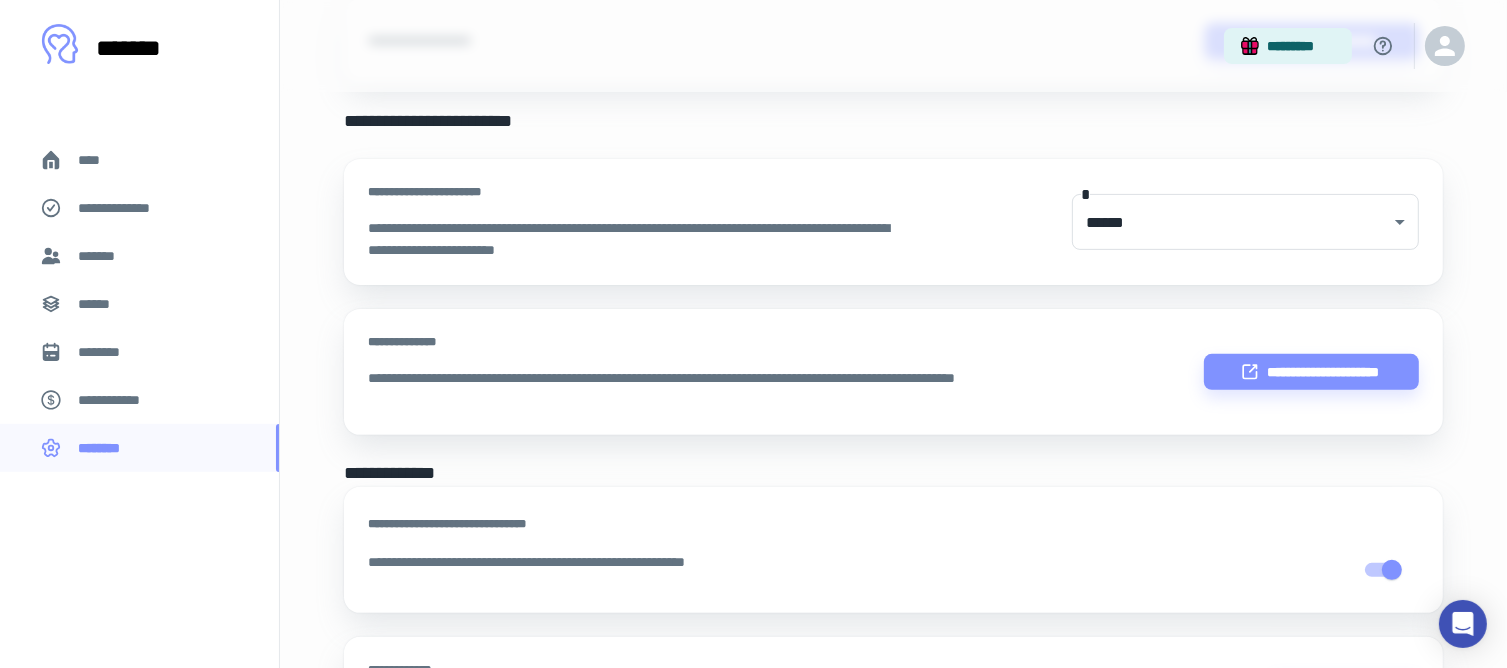click on "[FIRST] [LAST] [ADDRESS] [CITY] [STATE] [ZIP] [PHONE] [EMAIL] [CREDIT_CARD] [DOB] [SSN] [PASSPORT] [DRIVER_LICENSE] [COORDINATES] [POSTAL_CODE] [AGE] [TIME]" at bounding box center (893, 258) 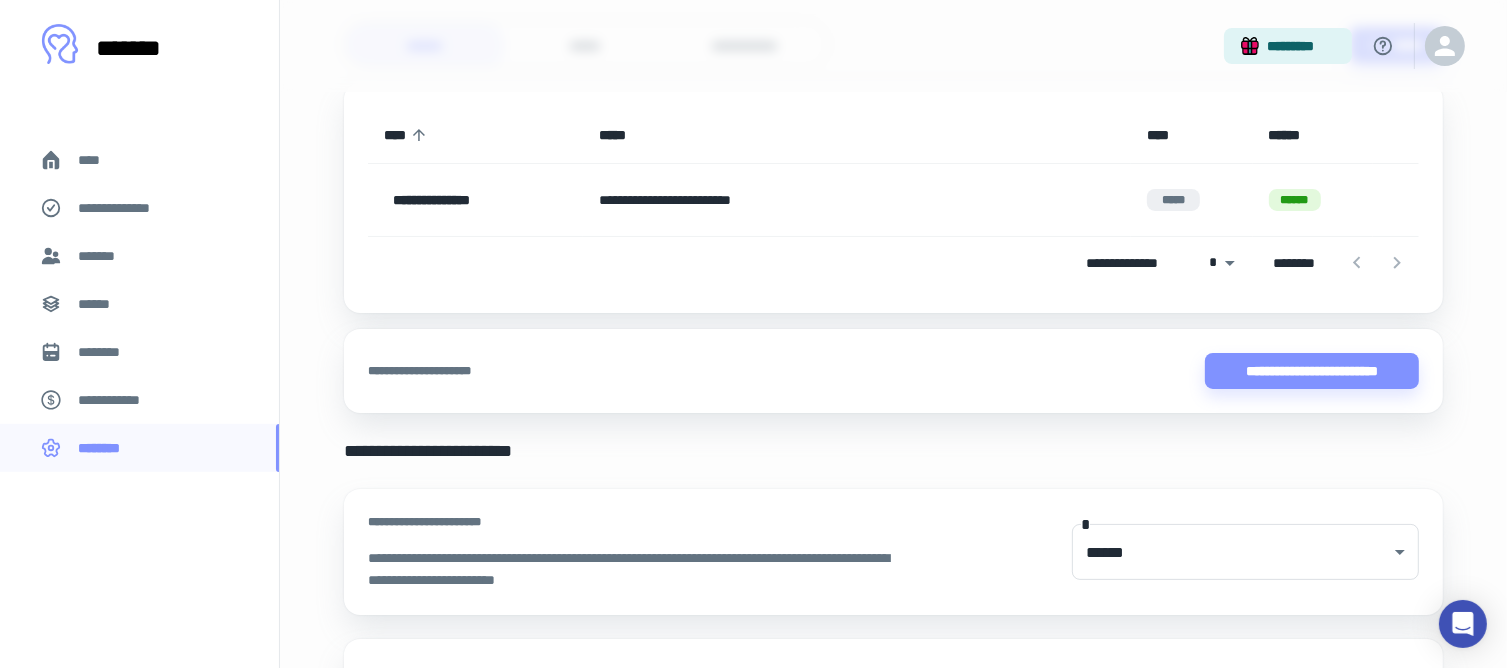 scroll, scrollTop: 0, scrollLeft: 0, axis: both 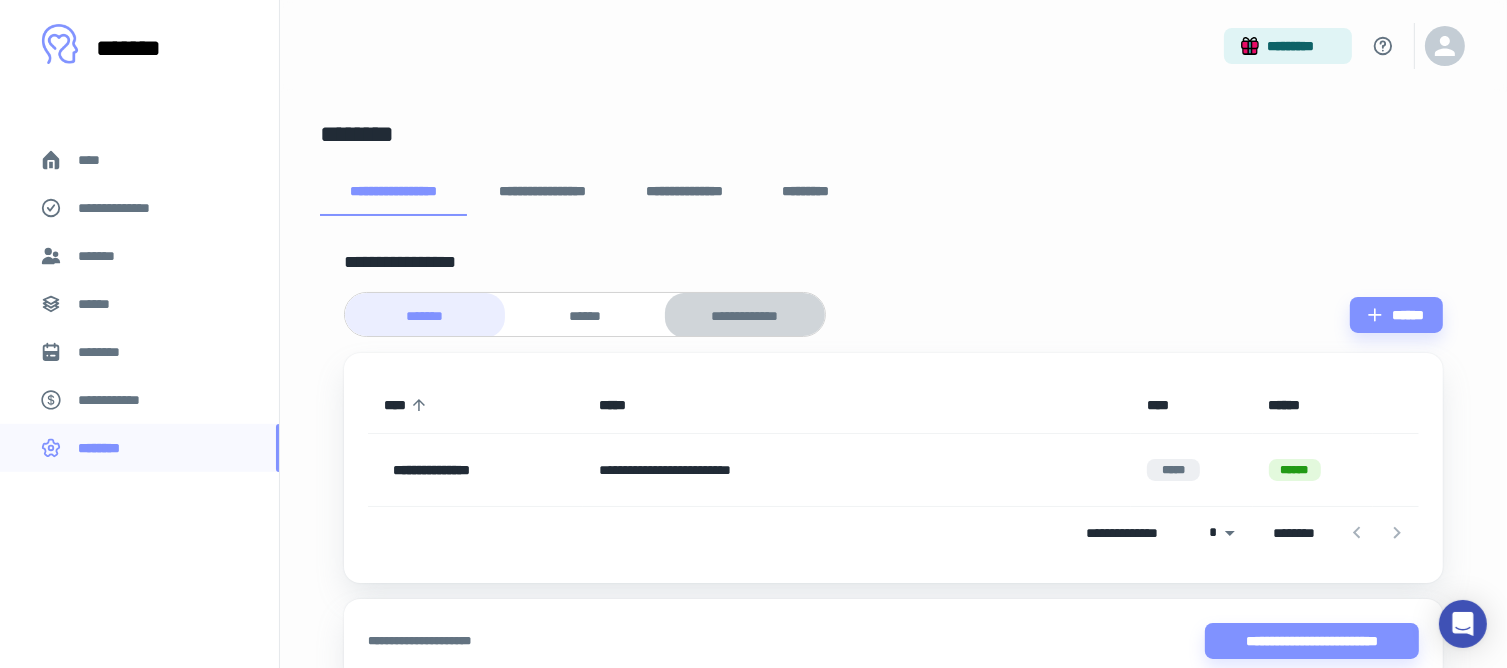click on "**********" at bounding box center (745, 315) 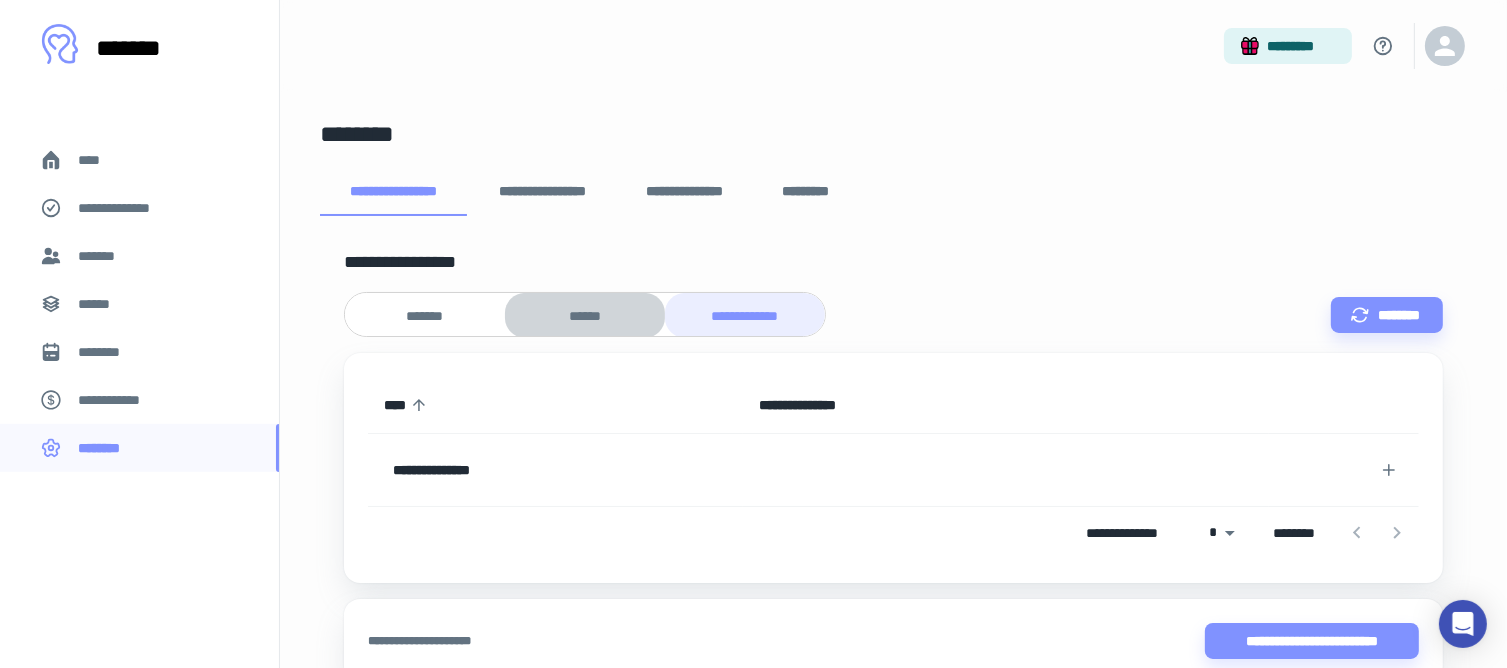 click on "******" at bounding box center (585, 316) 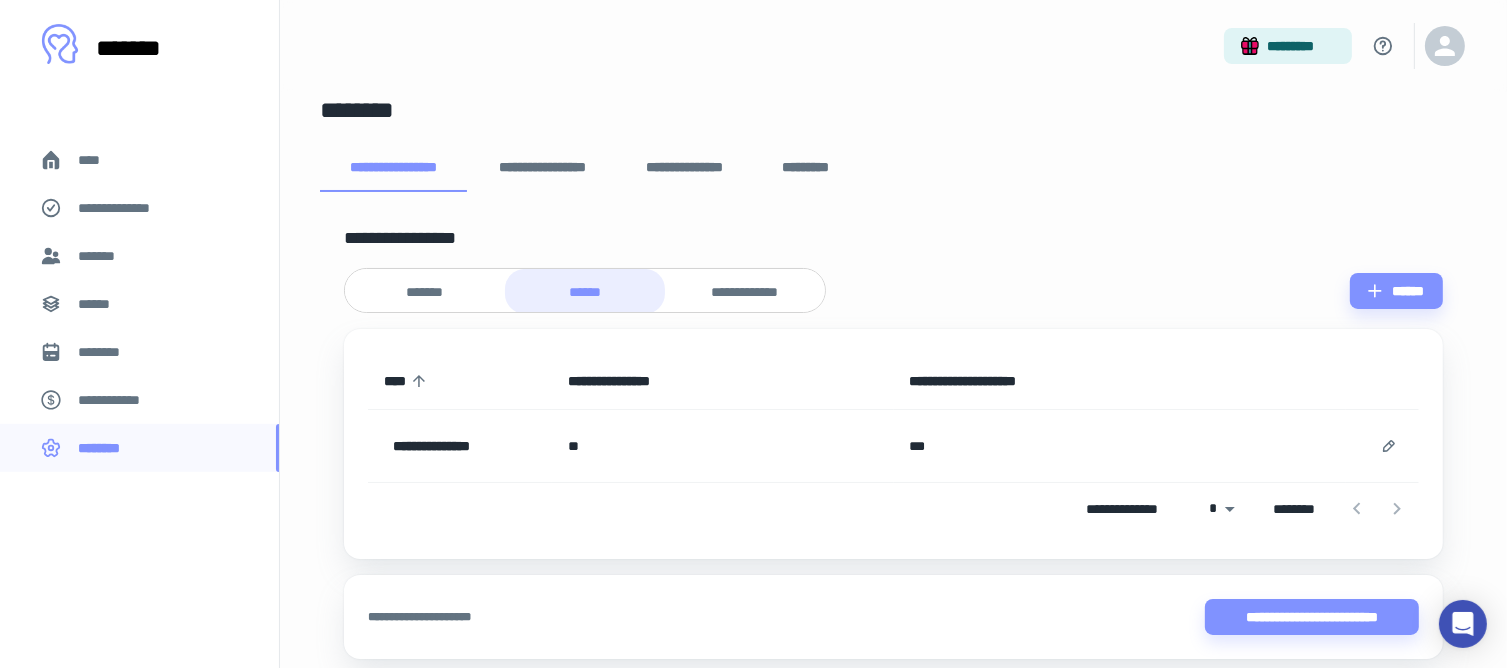 scroll, scrollTop: 0, scrollLeft: 0, axis: both 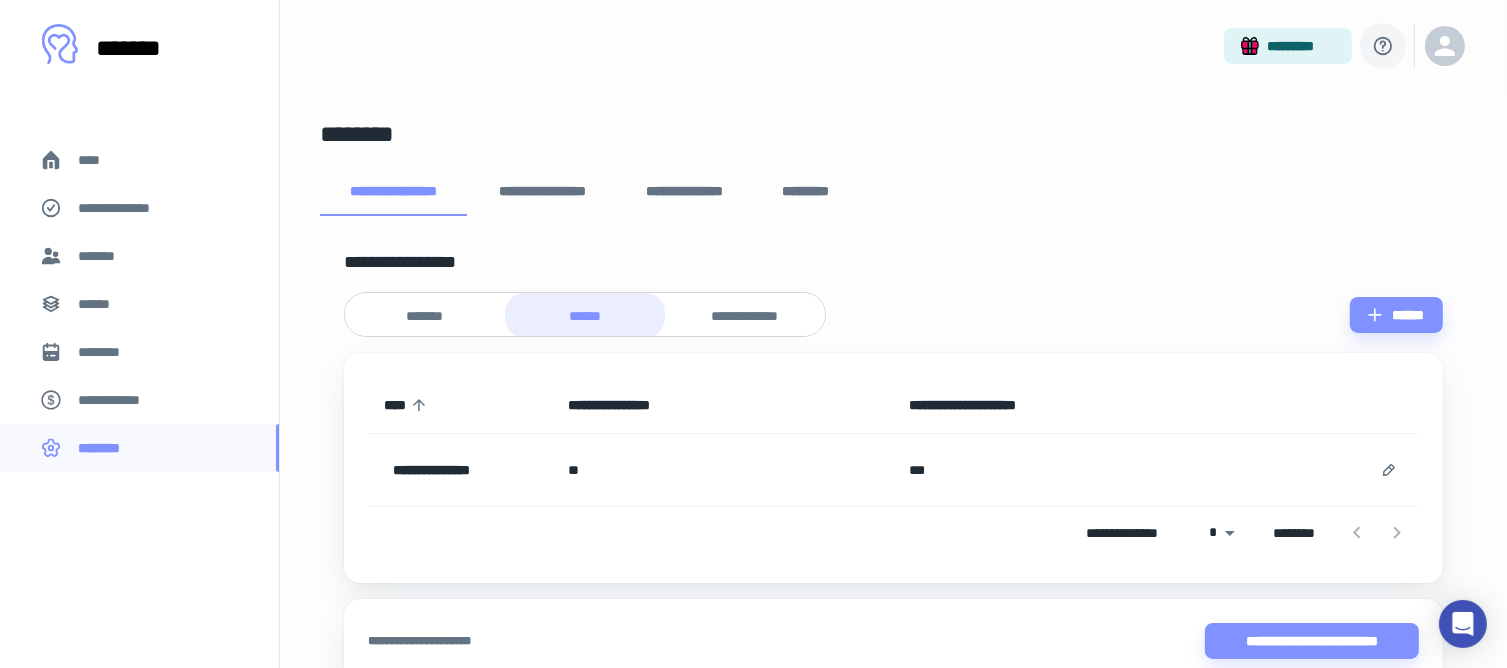 click at bounding box center [1383, 46] 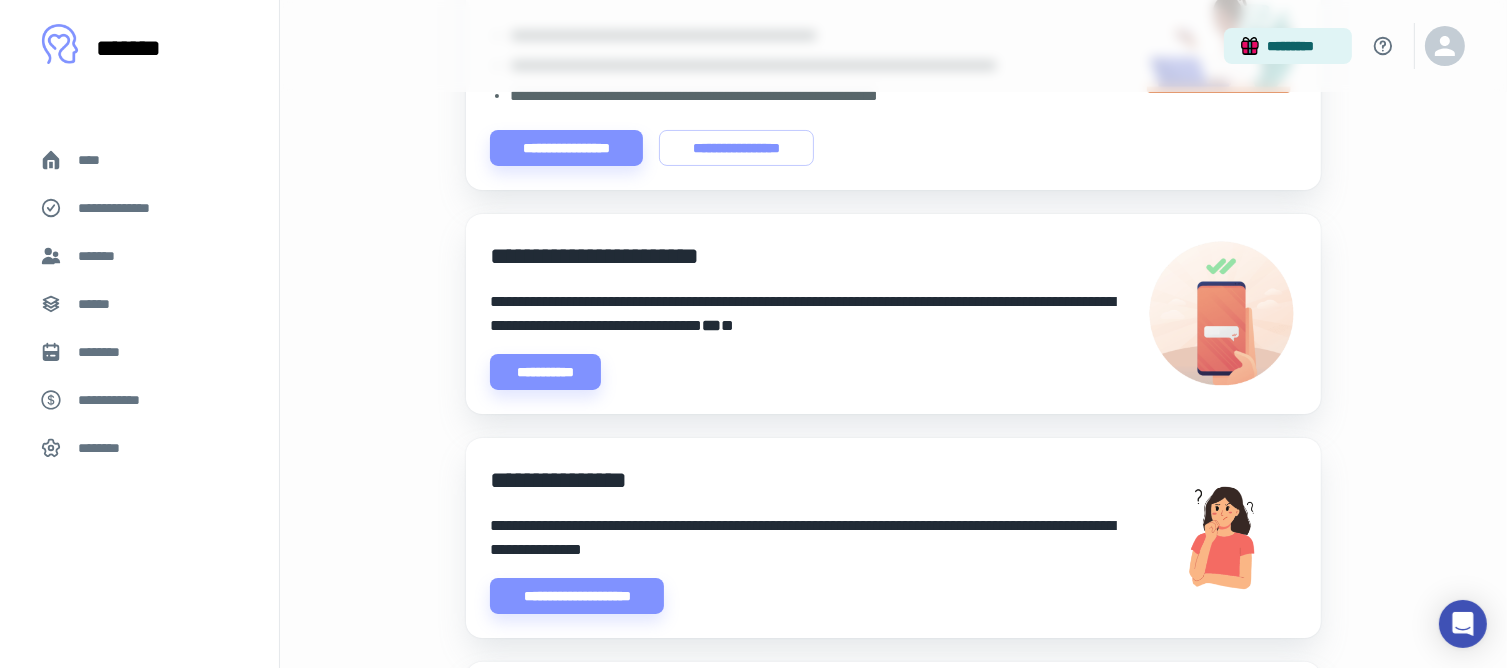 scroll, scrollTop: 0, scrollLeft: 0, axis: both 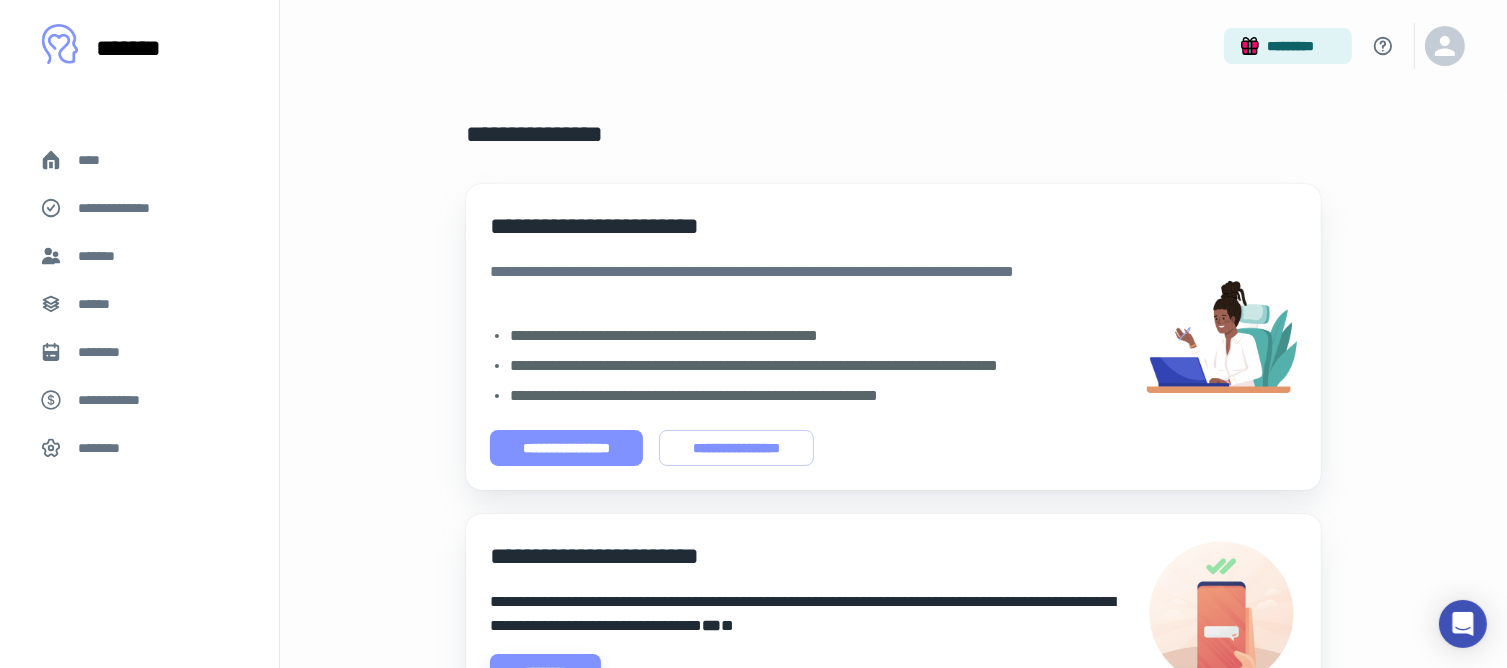 click on "**********" at bounding box center [566, 448] 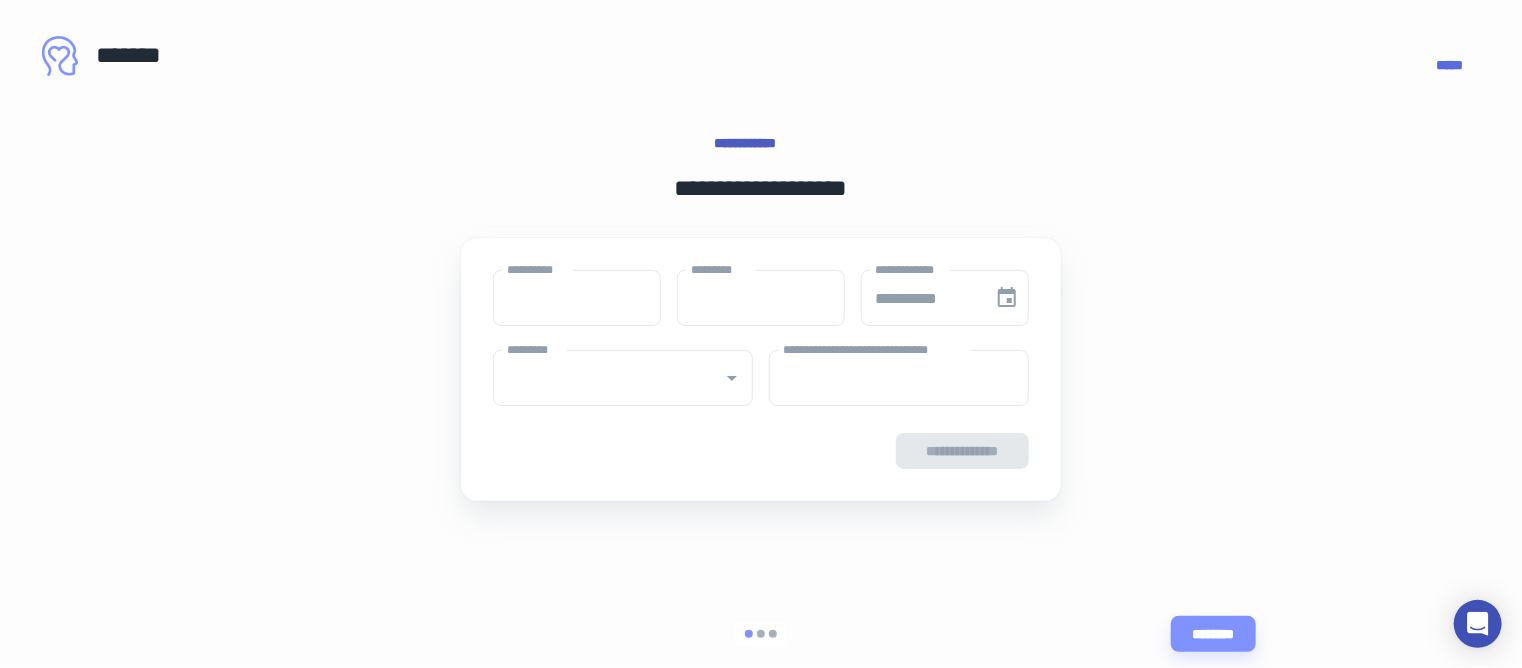 type on "****" 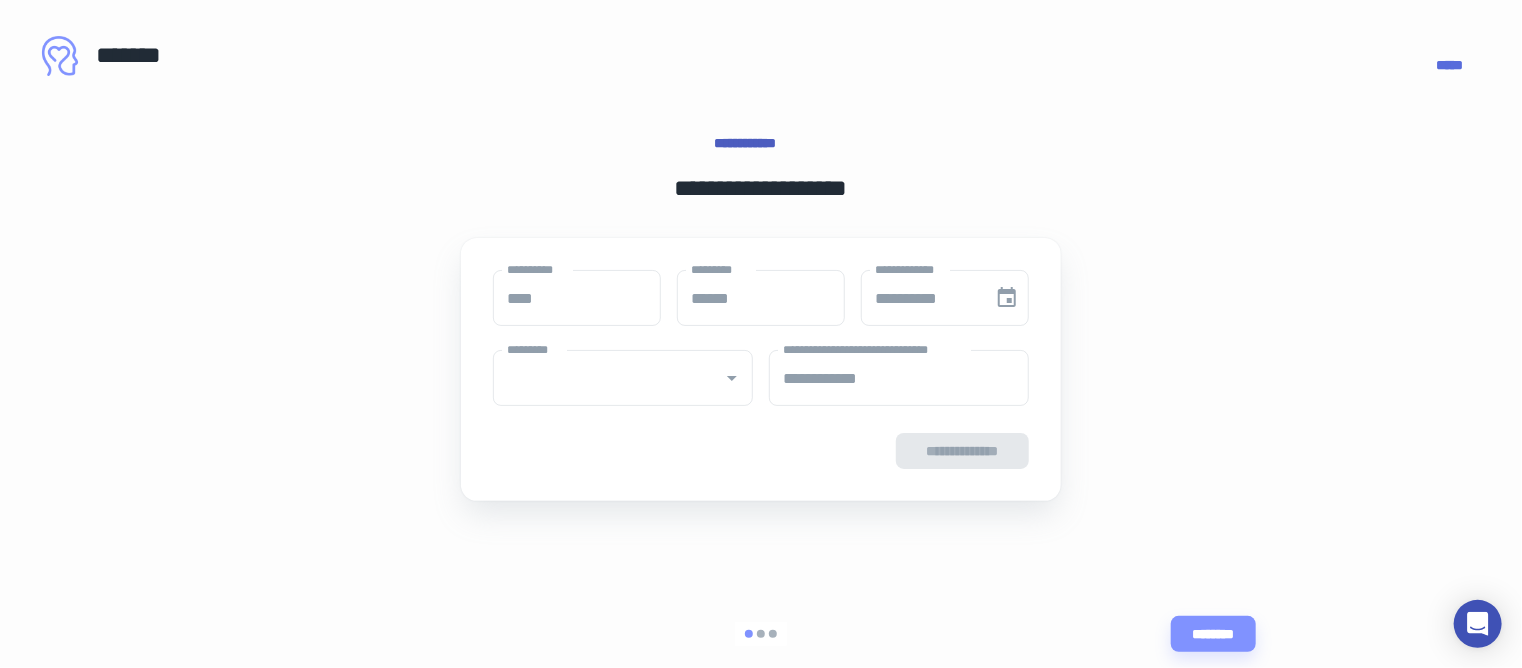 type on "**********" 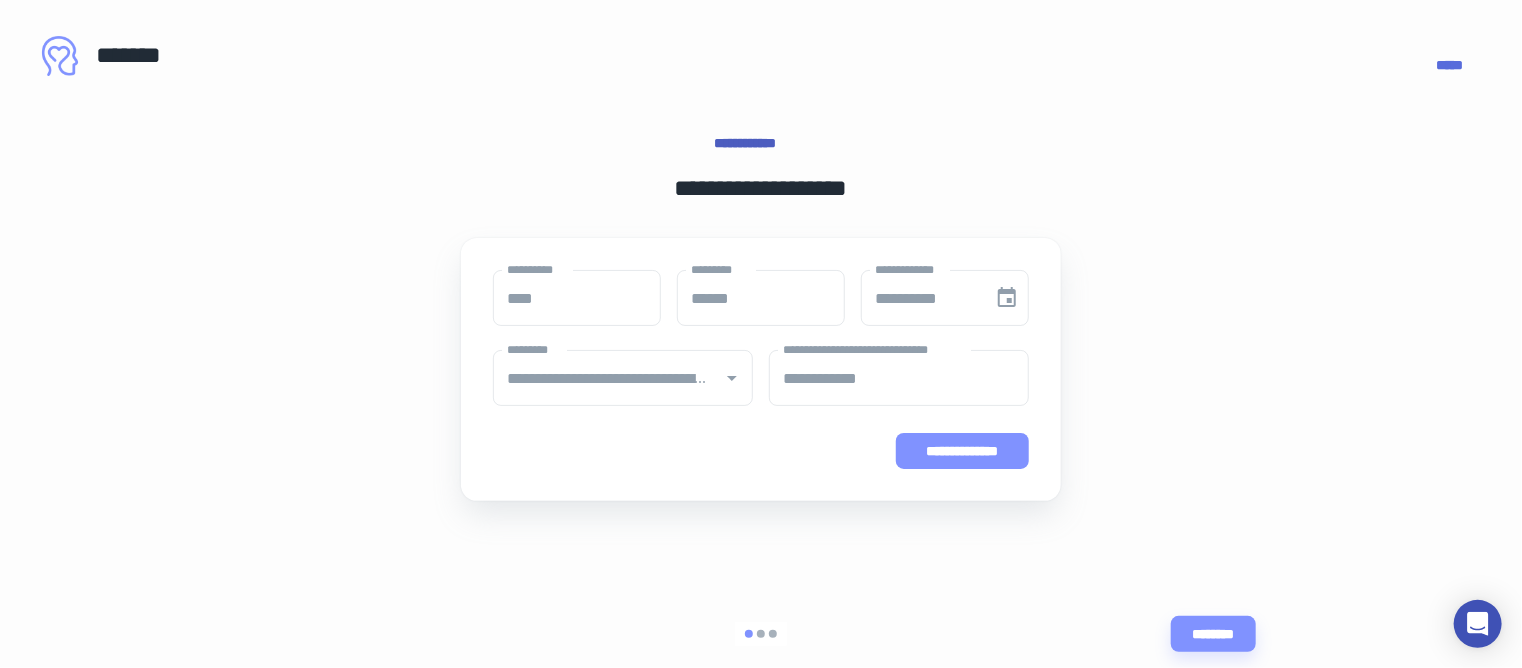 click on "**********" at bounding box center [963, 451] 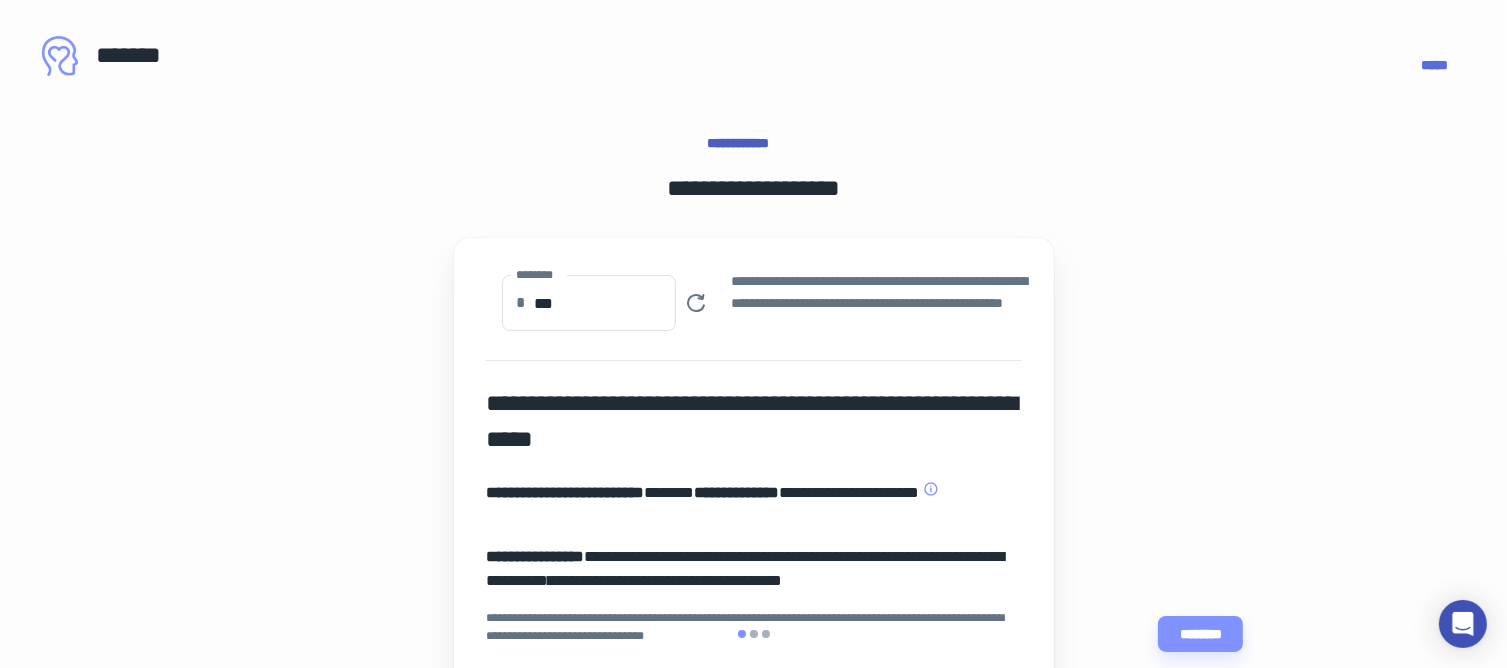 scroll, scrollTop: 268, scrollLeft: 0, axis: vertical 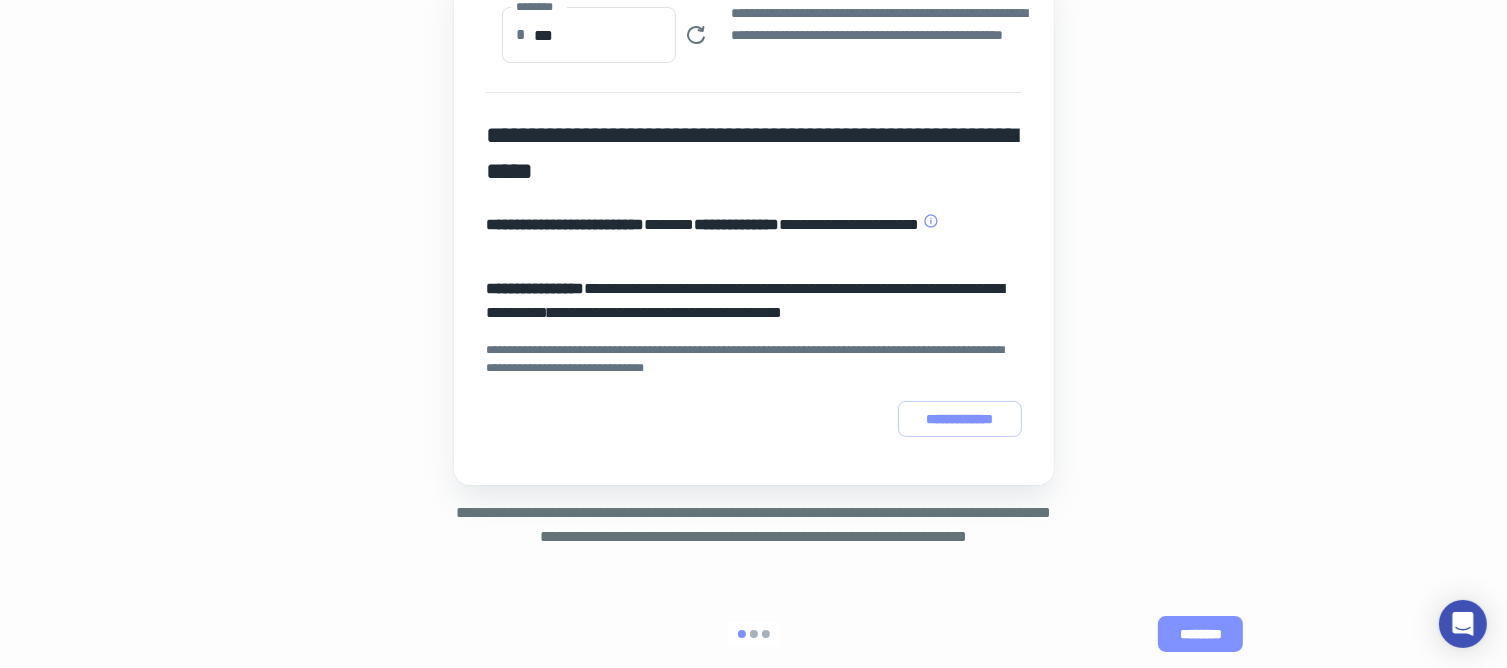 click on "********" at bounding box center (1200, 634) 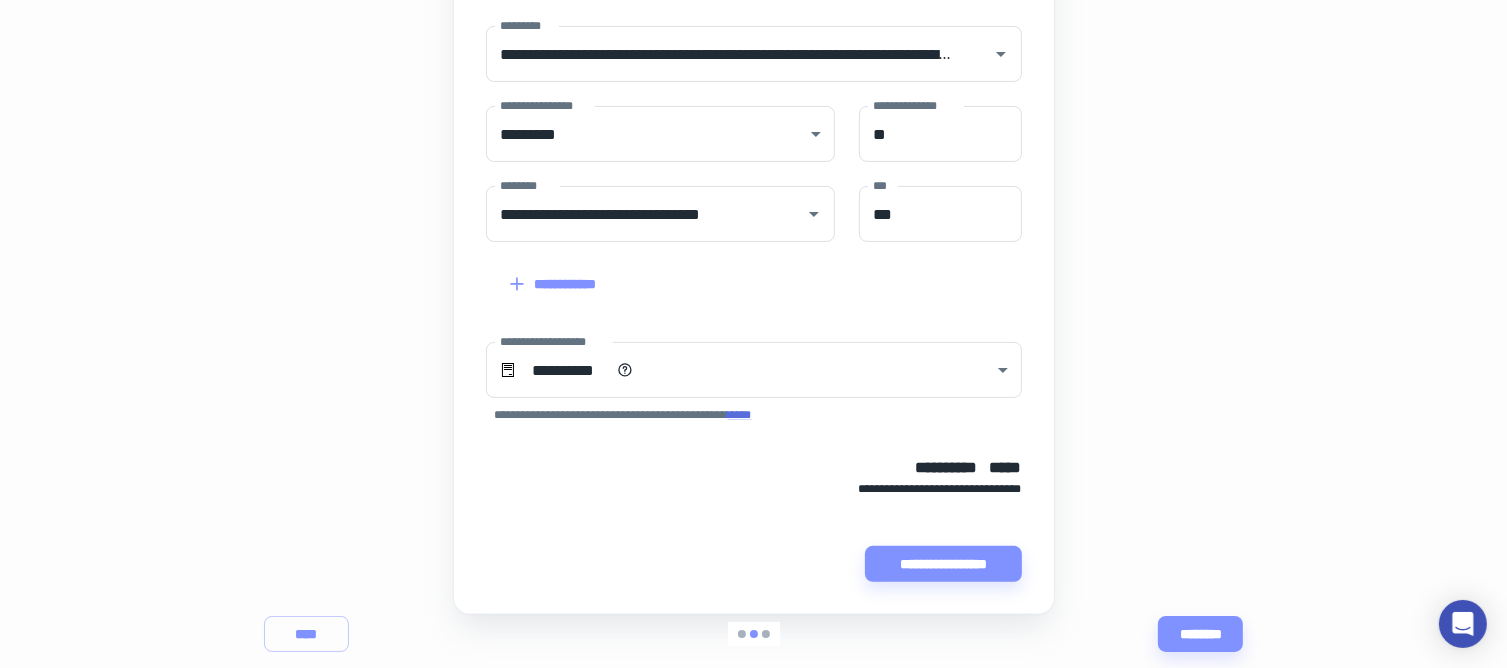 scroll, scrollTop: 558, scrollLeft: 0, axis: vertical 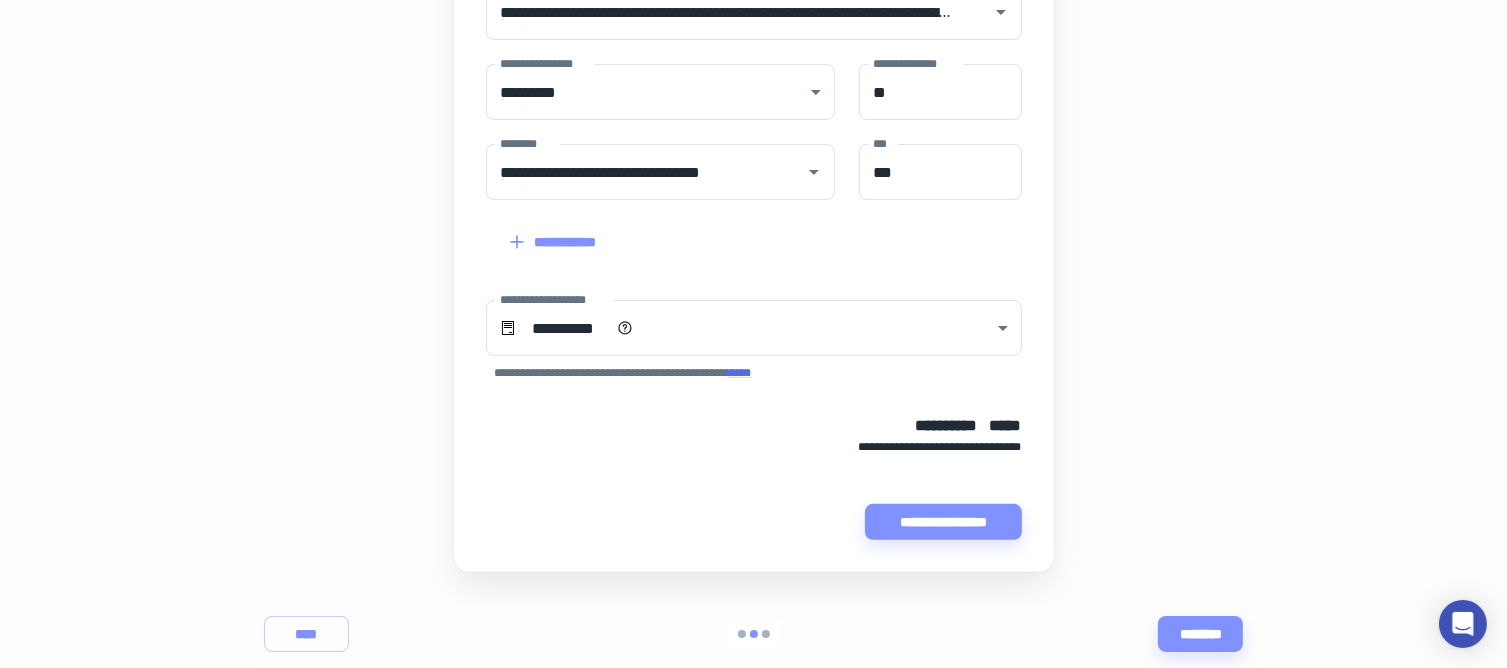 click on "[FIRST] [LAST] [ADDRESS] [CITY] [STATE] [ZIP] [PHONE] [EMAIL] [CREDIT_CARD] [DOB] [SSN] [PASSPORT] [DRIVER_LICENSE] [COORDINATES] [POSTAL_CODE] [AGE] [TIME]" at bounding box center [754, 126] 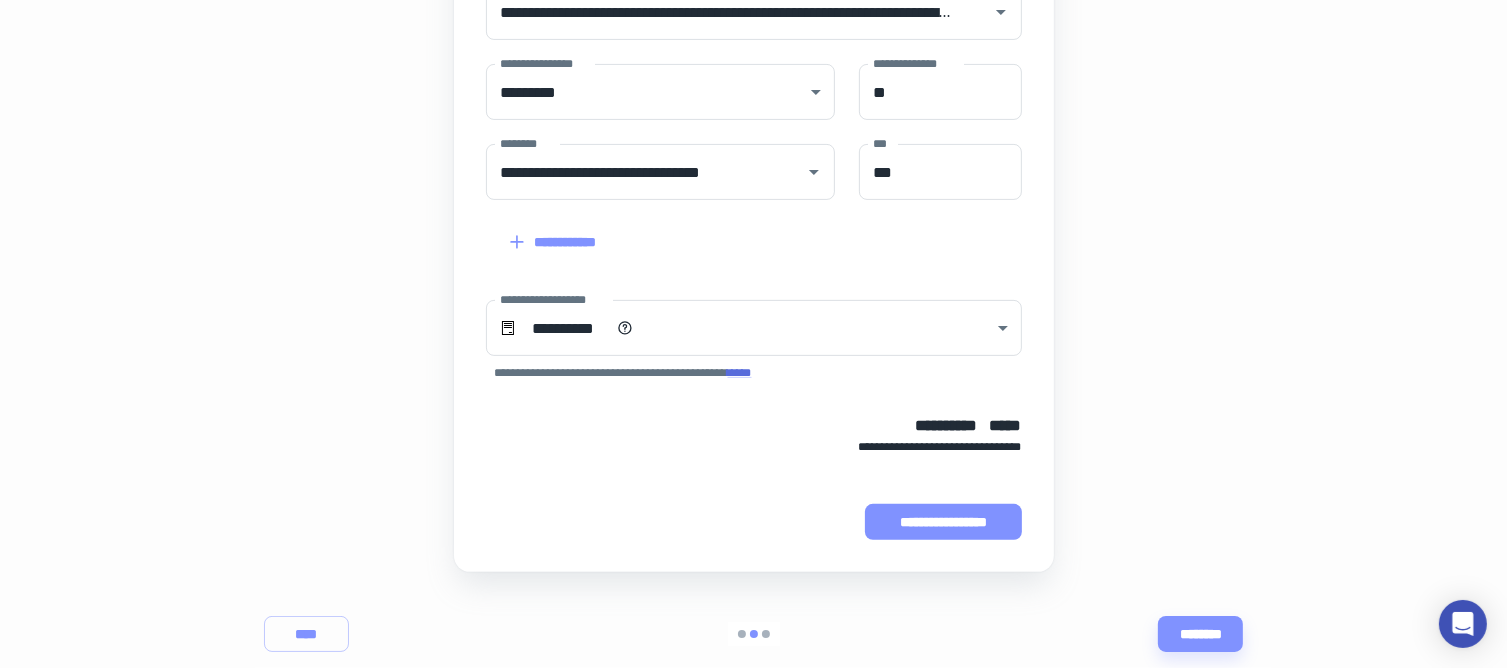 click on "**********" at bounding box center (943, 522) 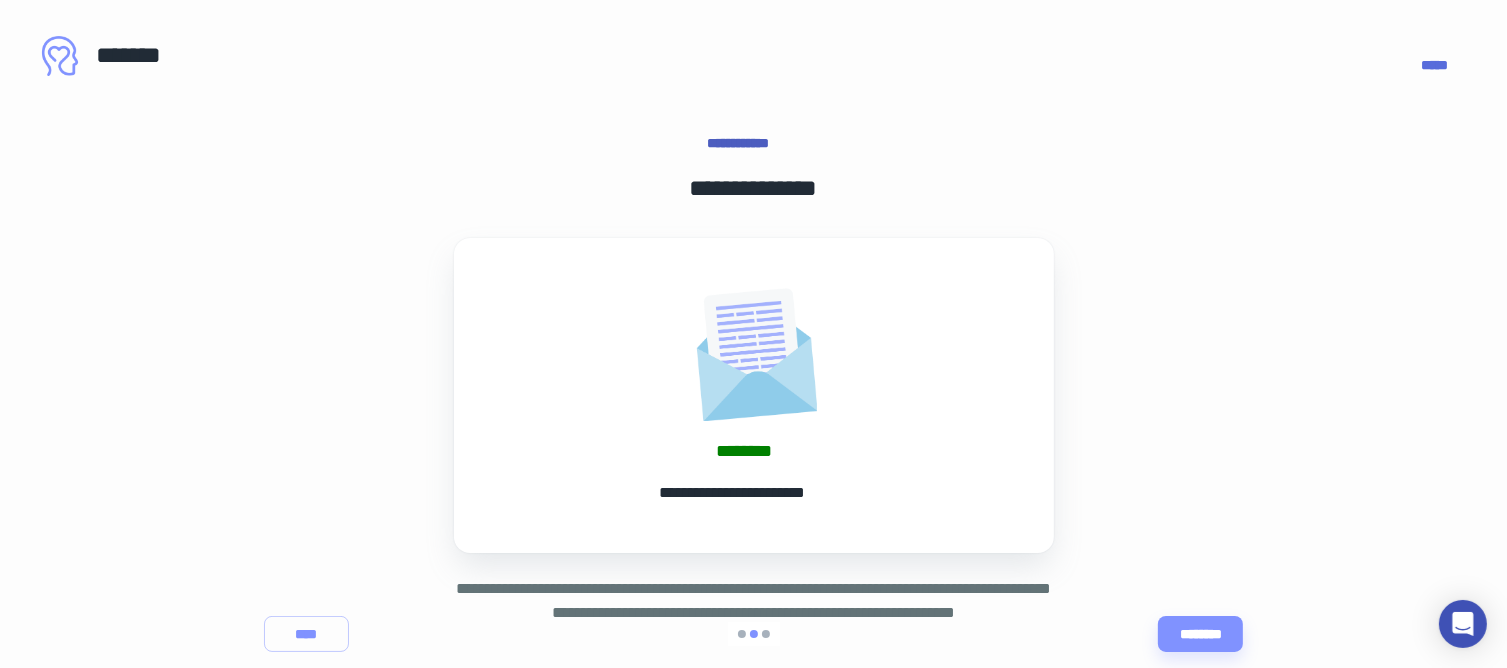 scroll, scrollTop: 76, scrollLeft: 0, axis: vertical 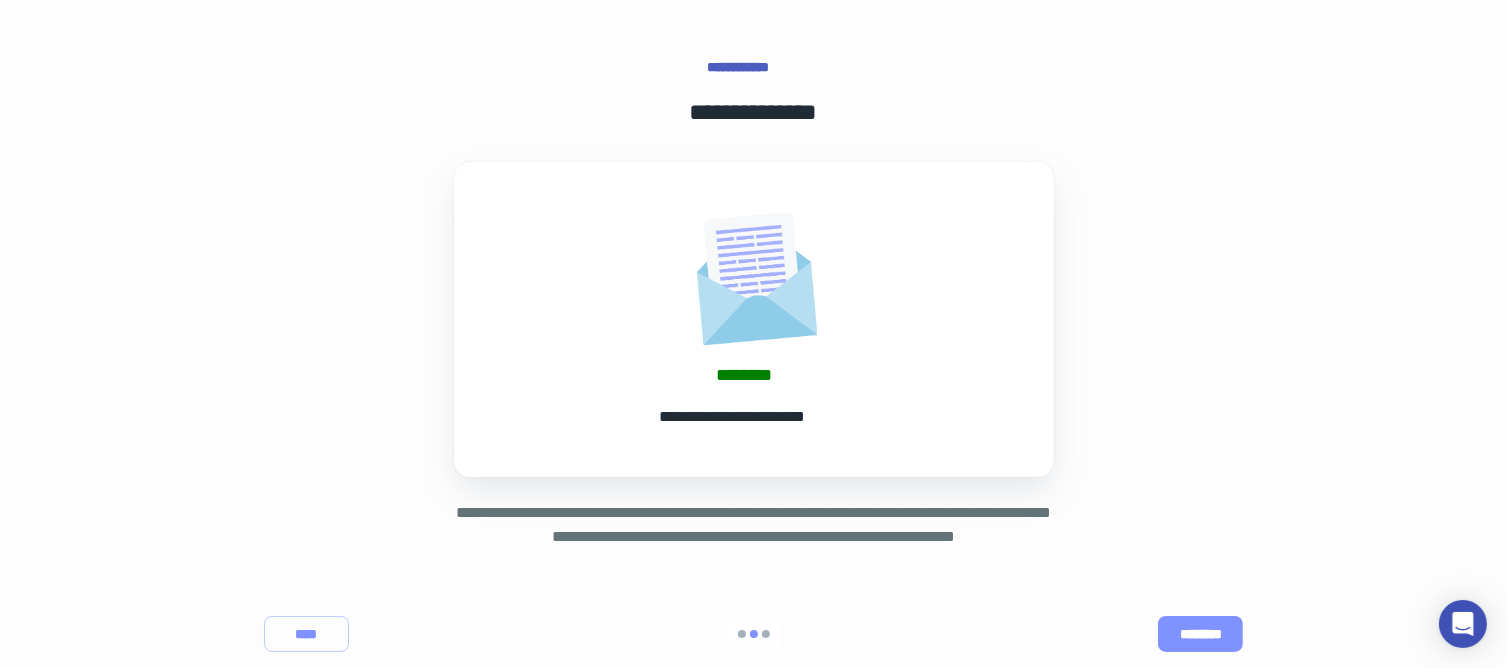 click on "********" at bounding box center [1200, 634] 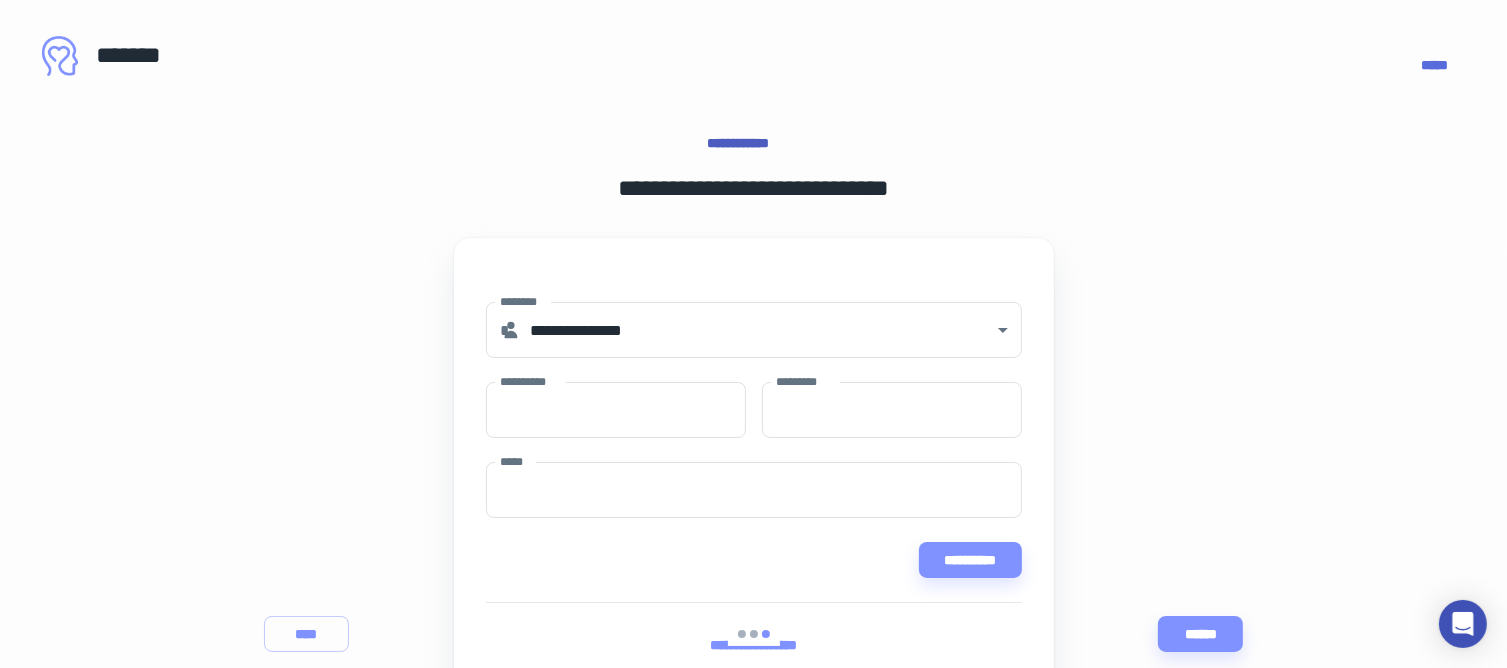 scroll, scrollTop: 123, scrollLeft: 0, axis: vertical 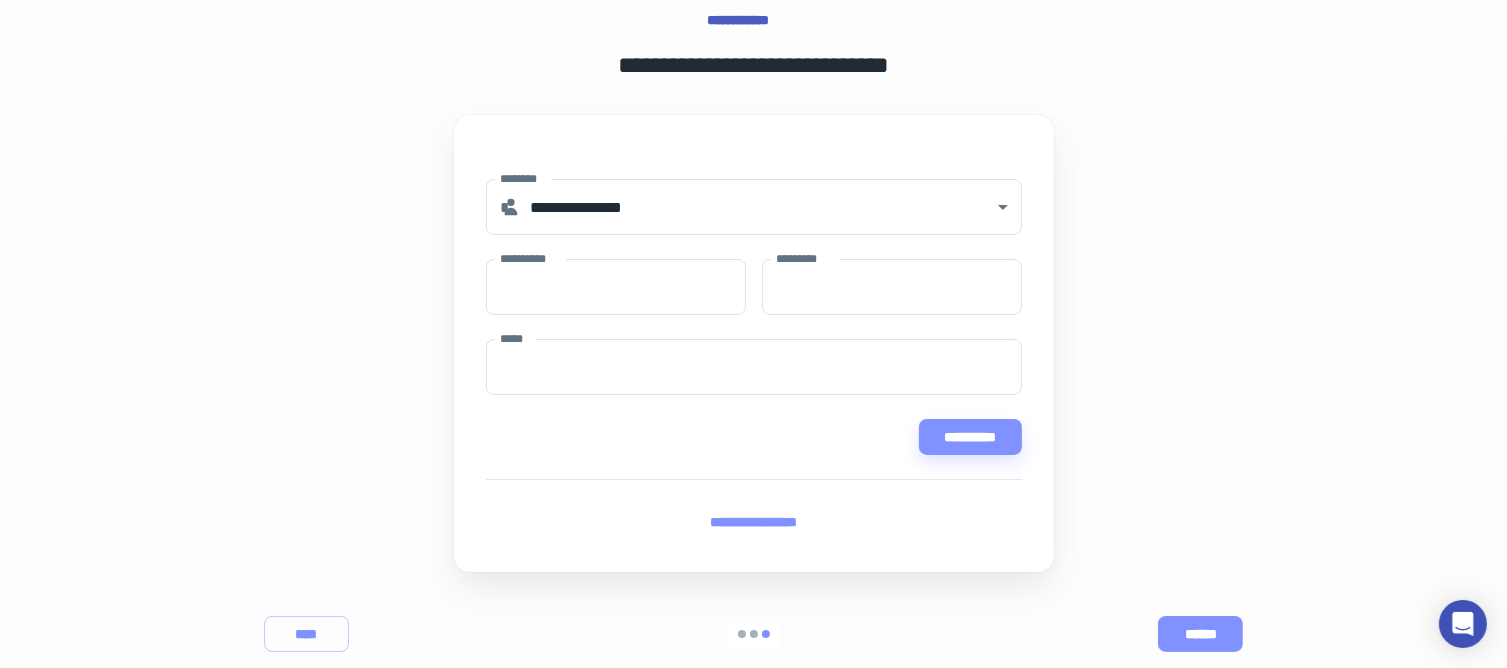 click on "******" at bounding box center (1200, 634) 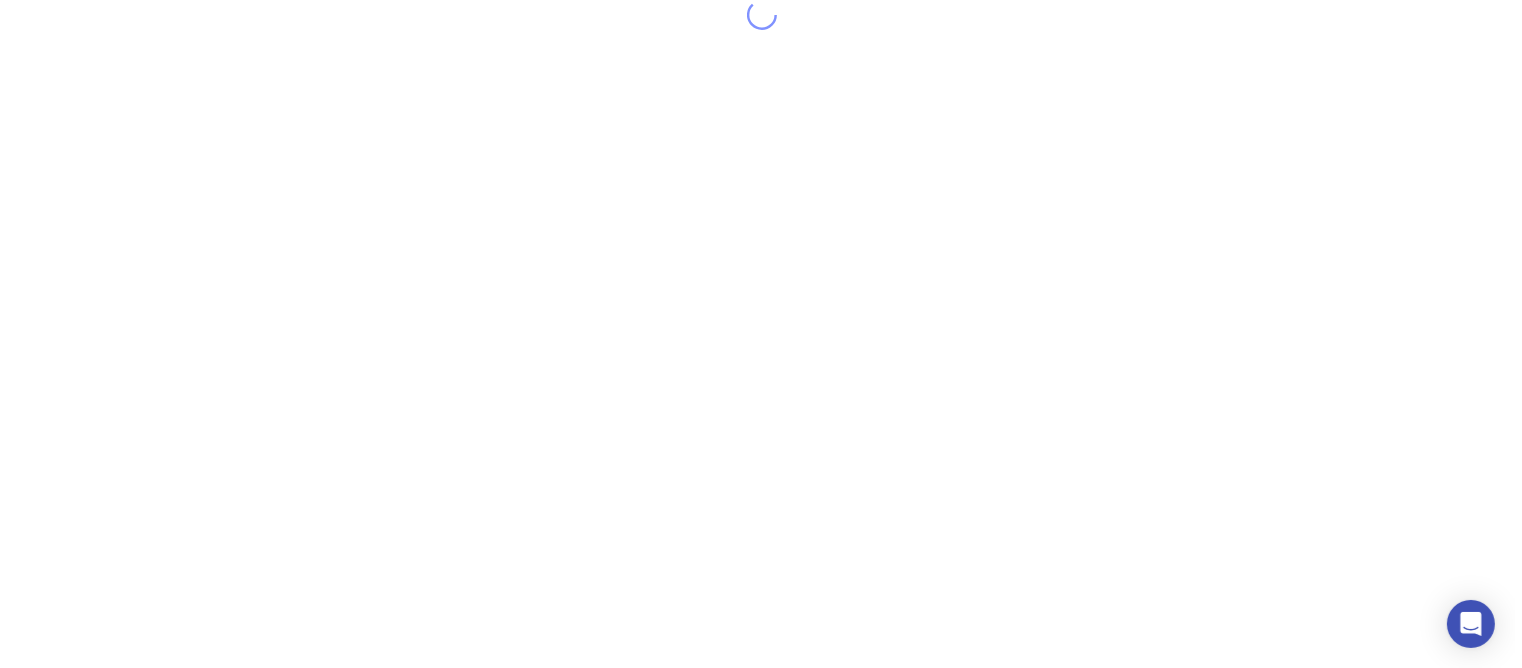 scroll, scrollTop: 0, scrollLeft: 0, axis: both 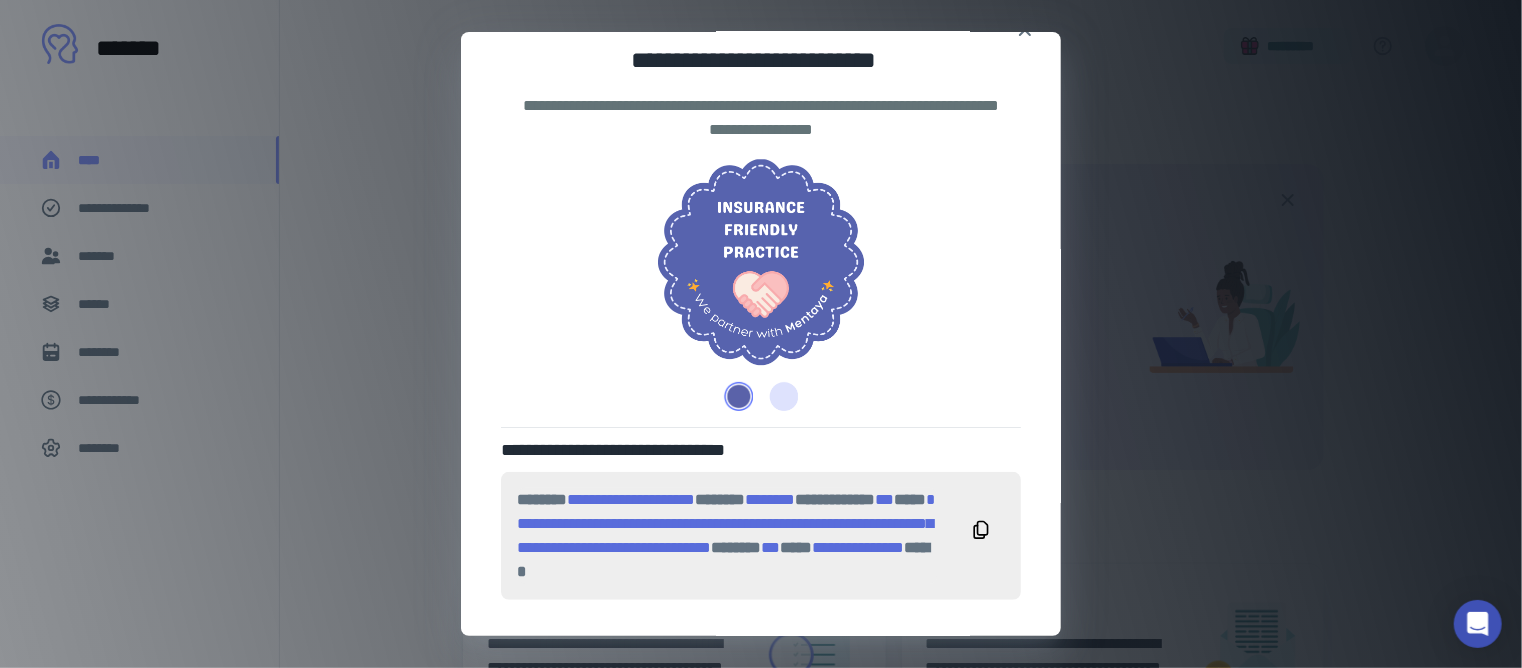 click at bounding box center [779, 396] 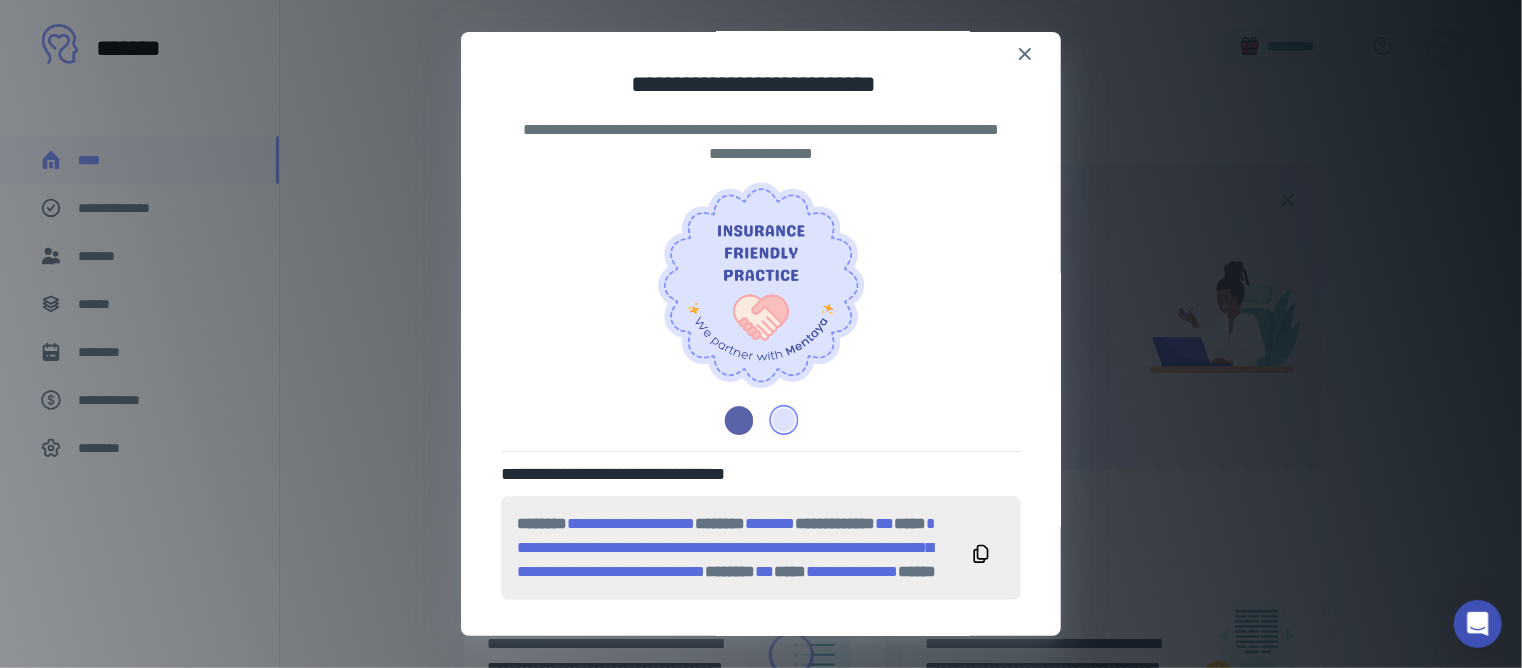 click at bounding box center [742, 420] 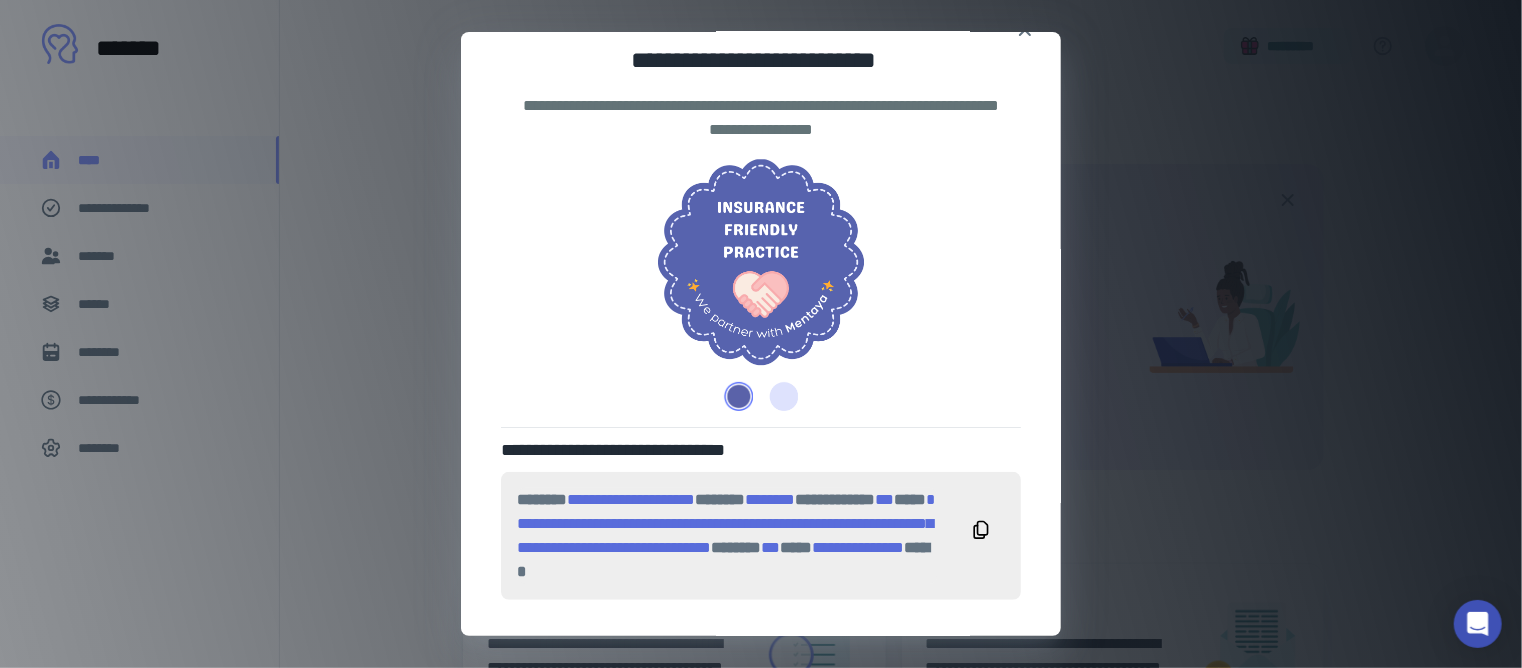 click at bounding box center [779, 396] 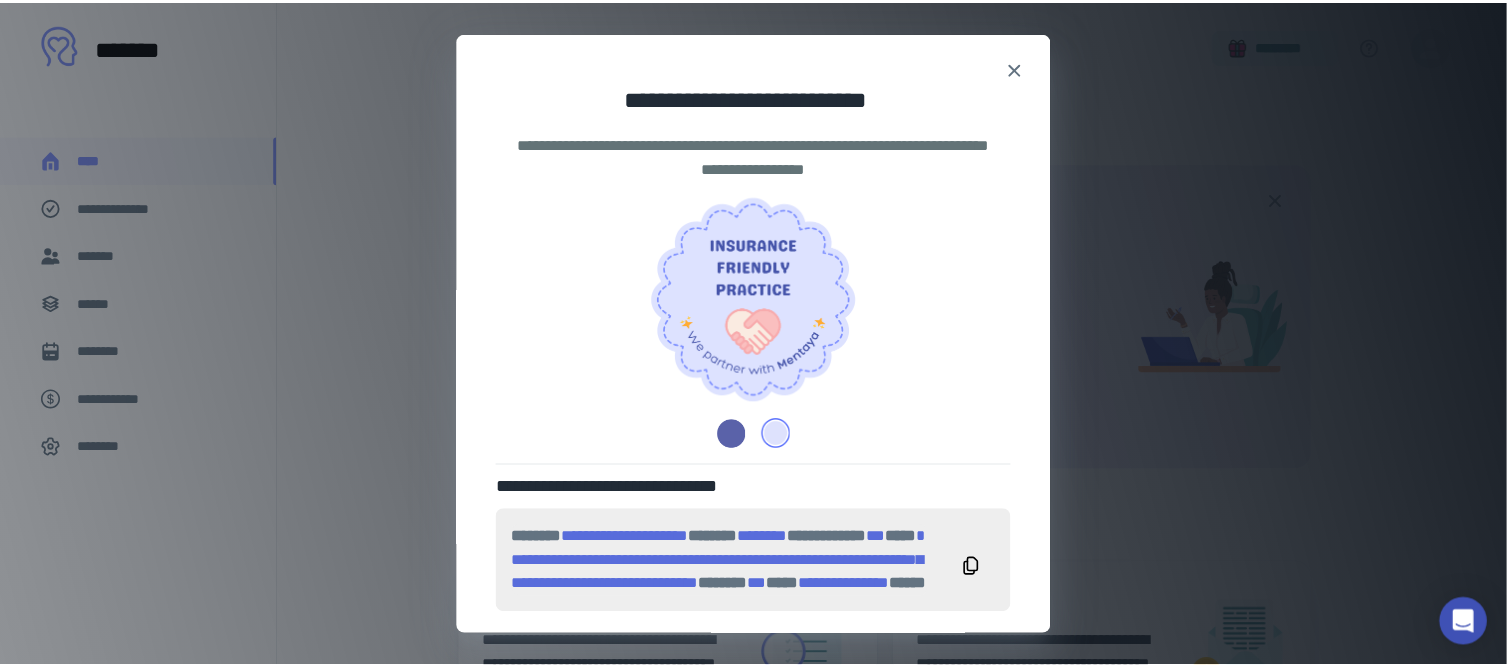 scroll, scrollTop: 55, scrollLeft: 0, axis: vertical 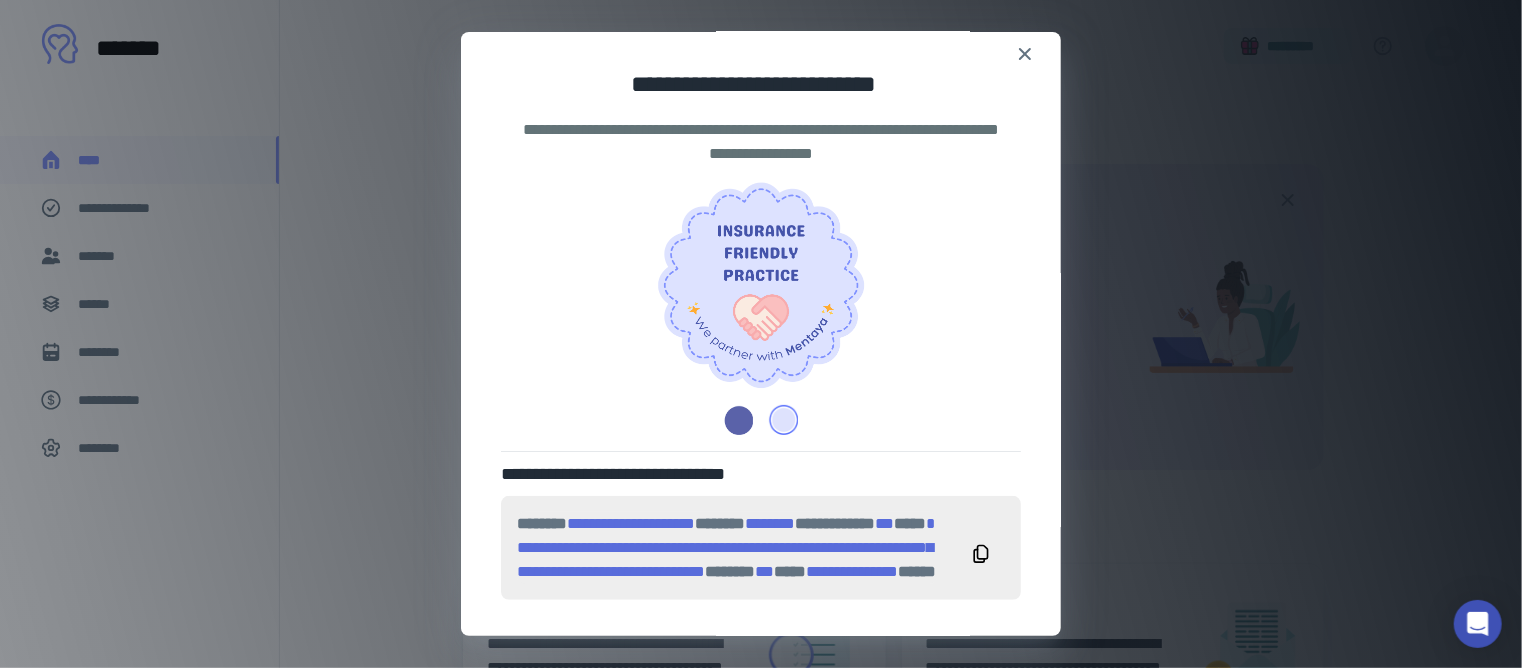 click at bounding box center (742, 420) 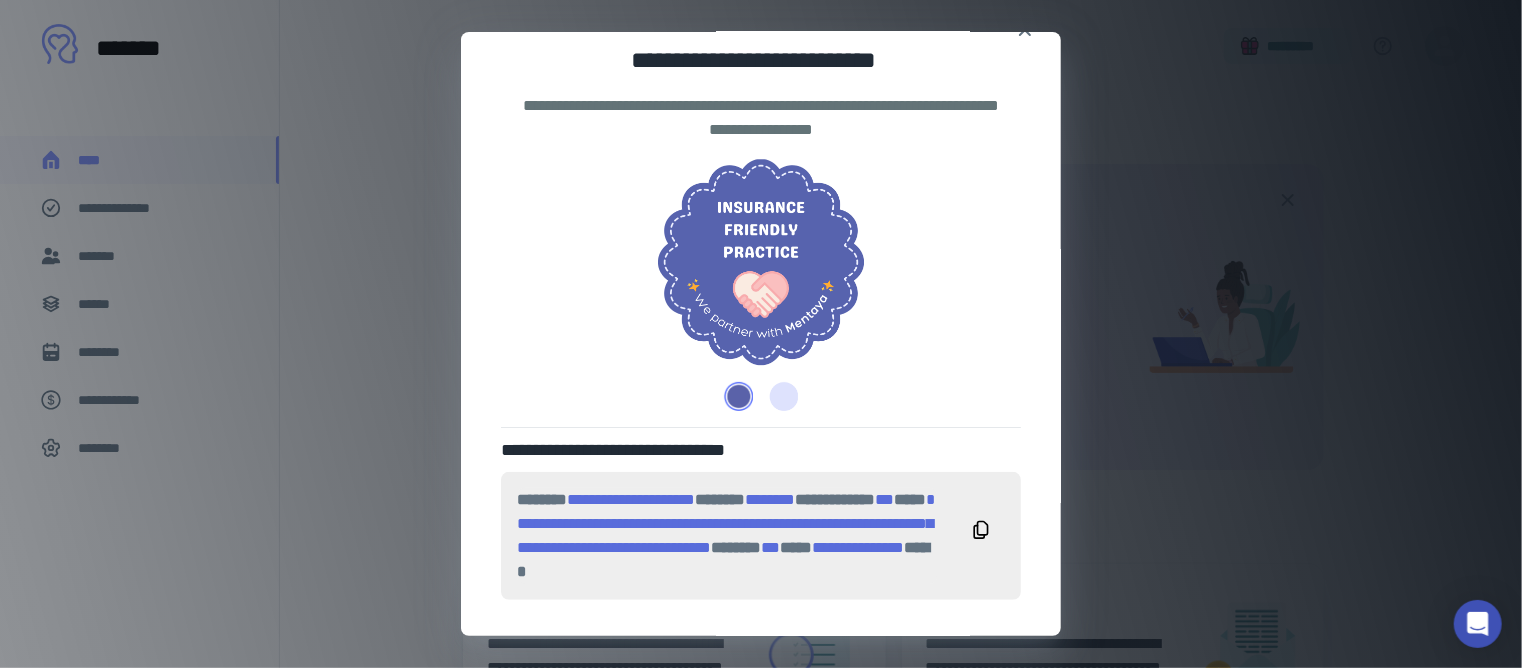 click at bounding box center [779, 396] 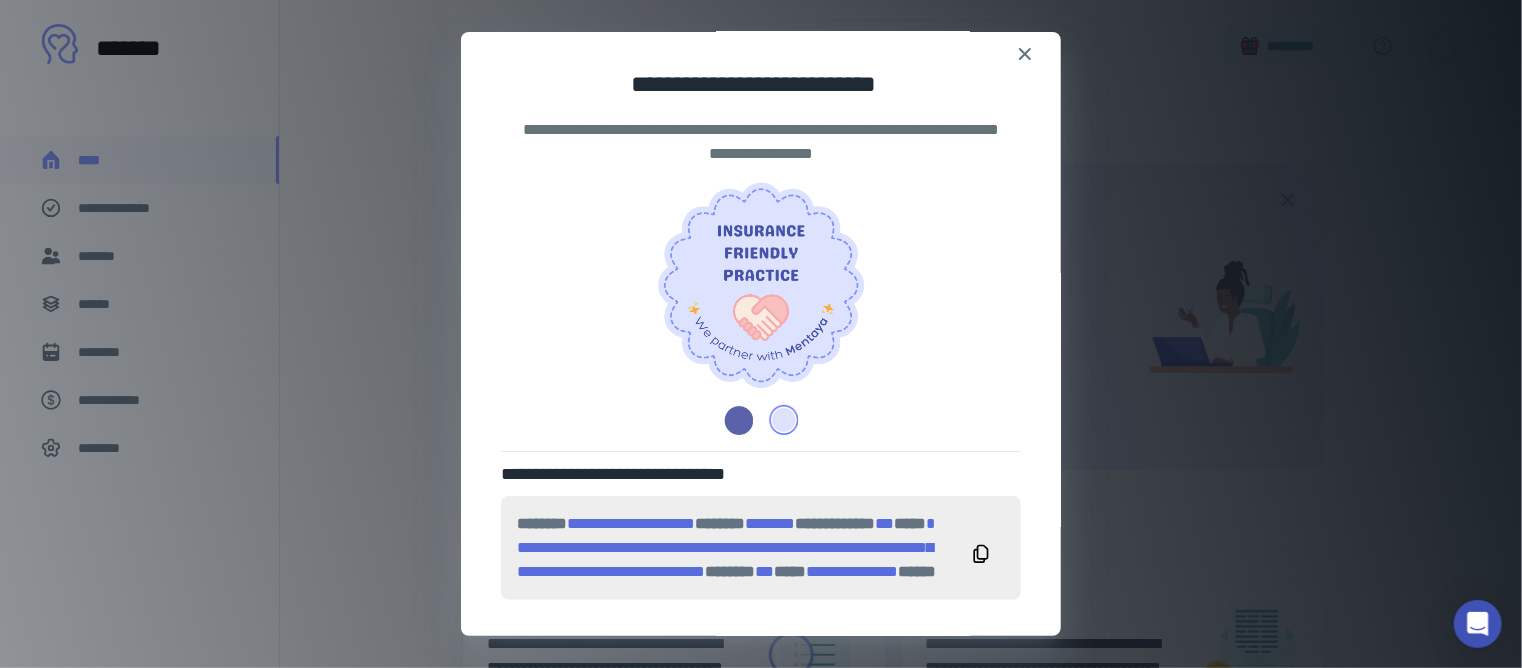 click at bounding box center [761, 419] 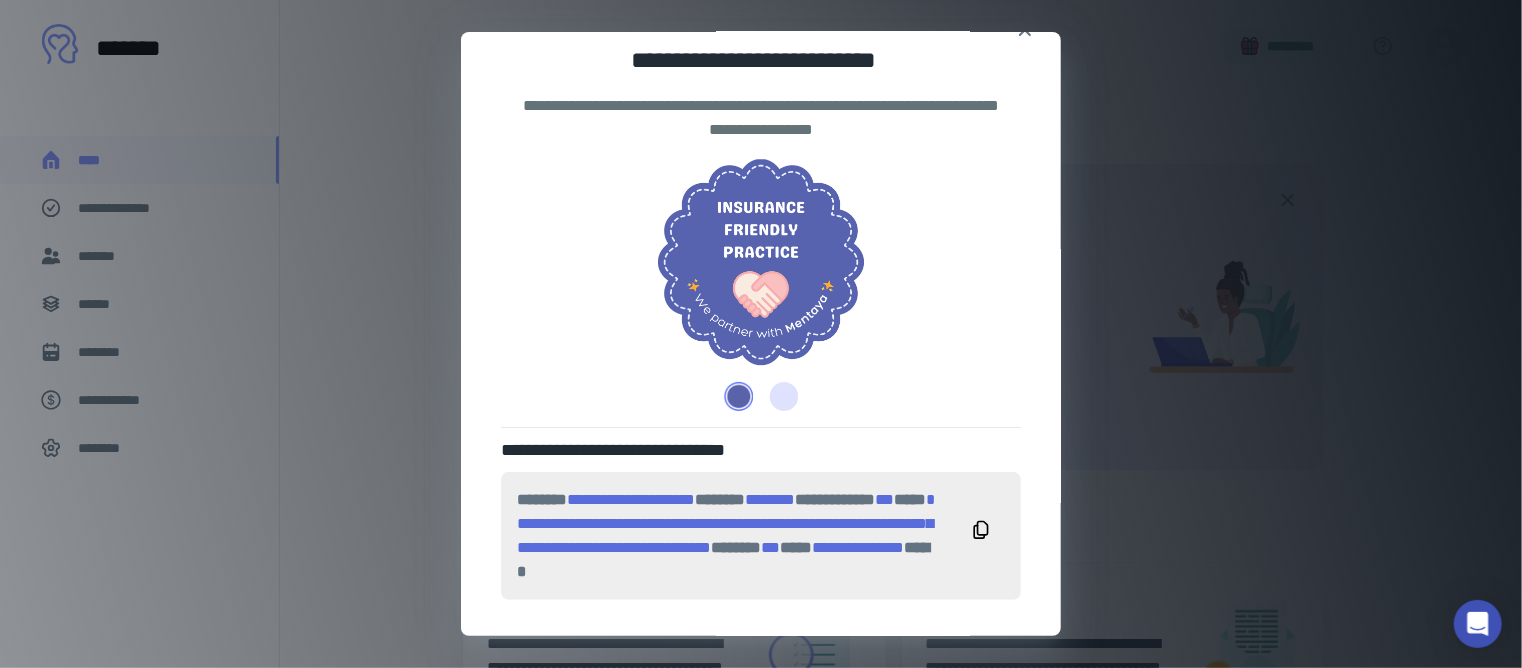 click at bounding box center [742, 396] 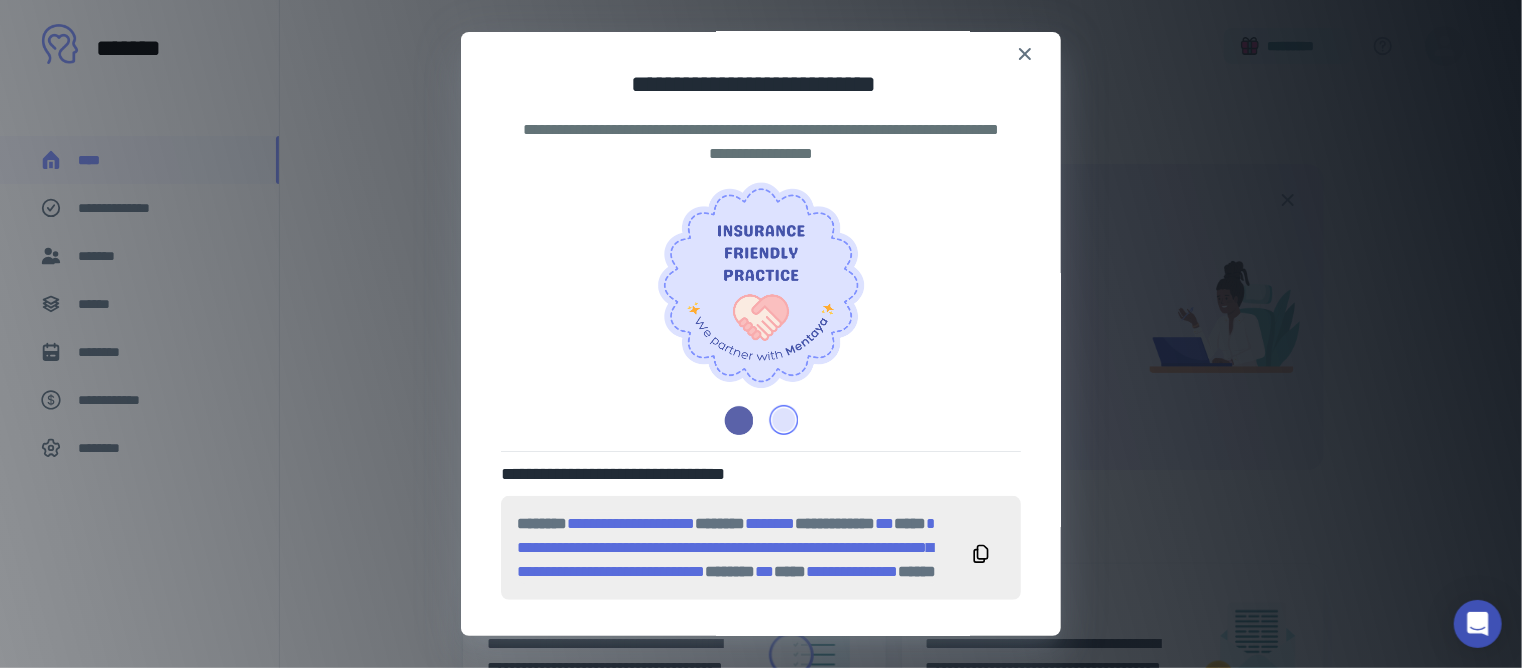 click at bounding box center [742, 420] 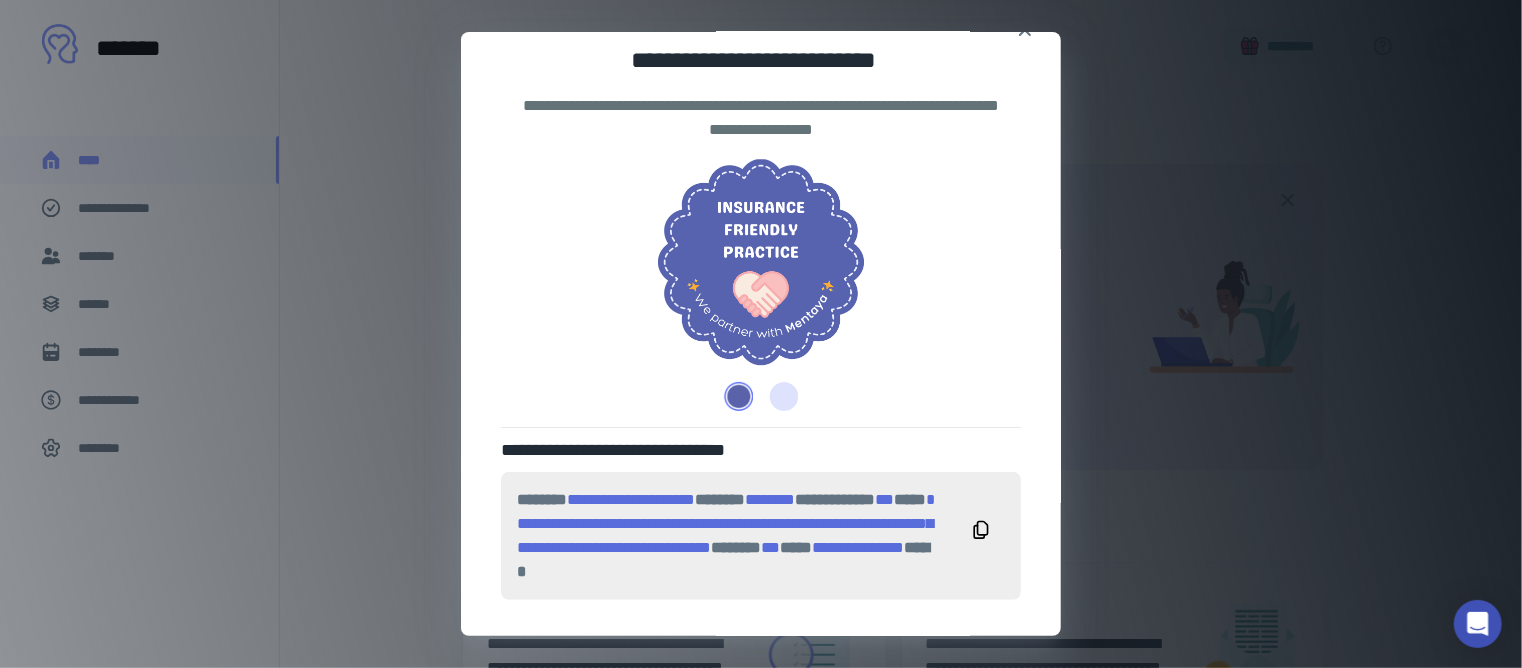 click at bounding box center (779, 396) 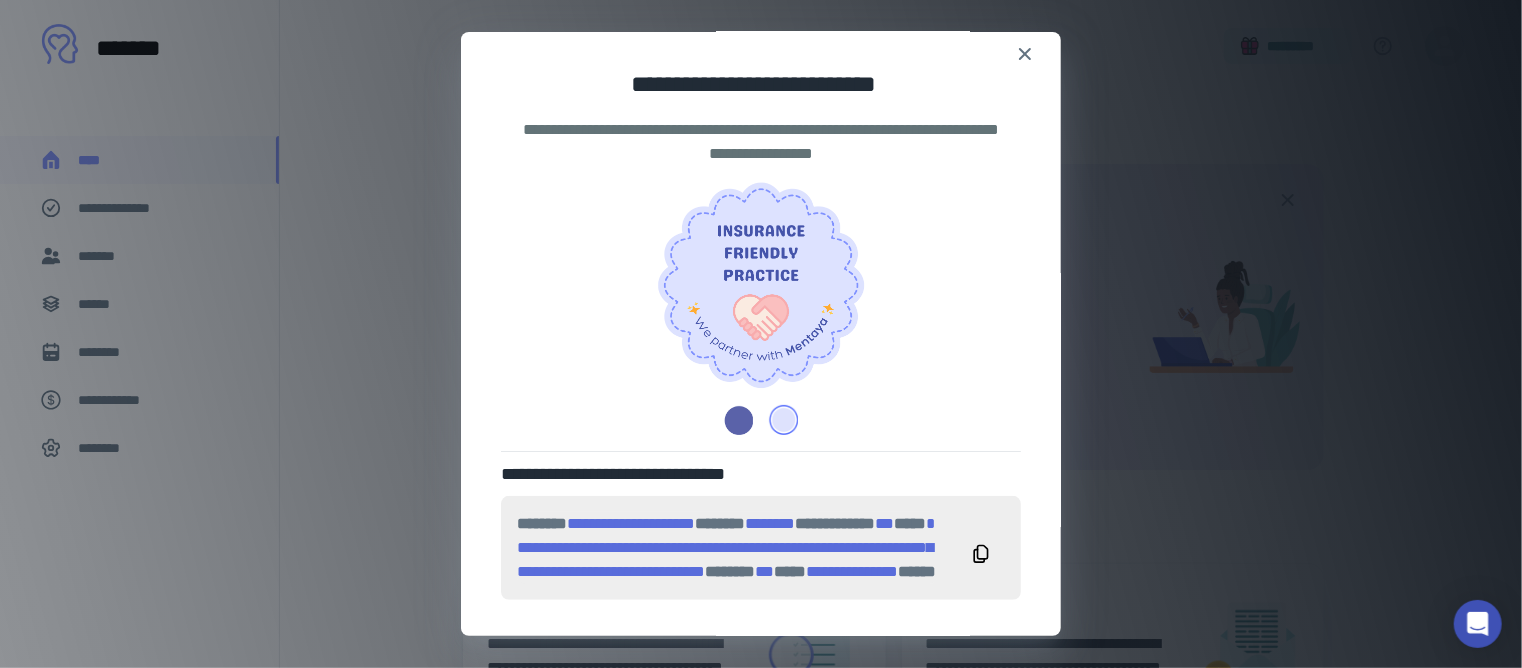click at bounding box center (742, 420) 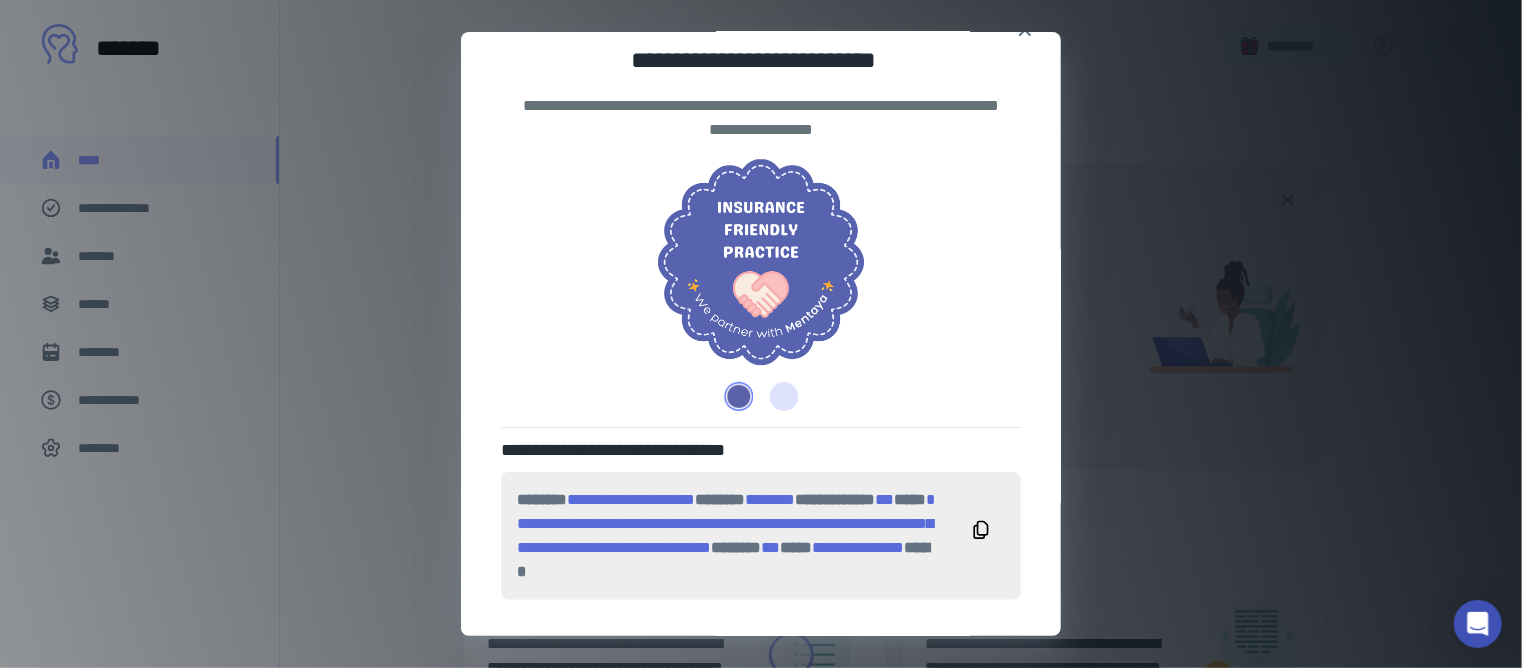 click 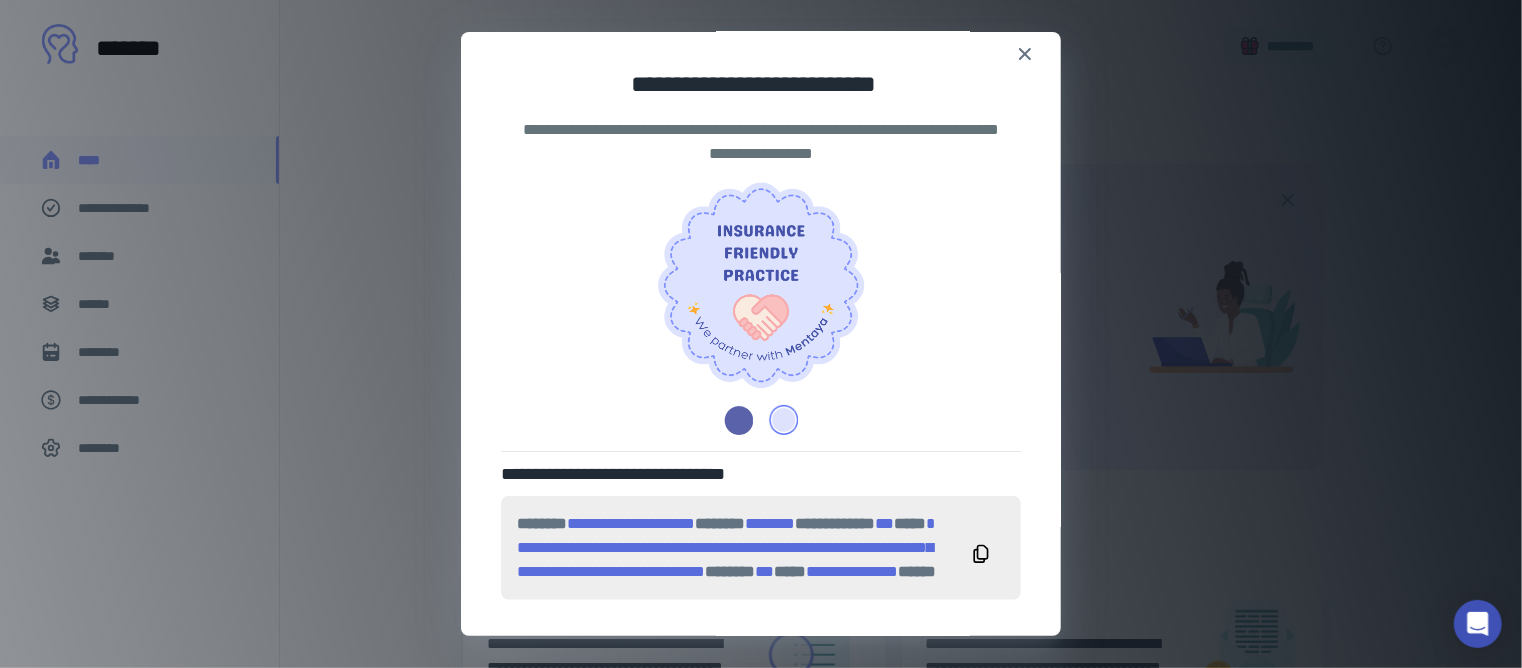click 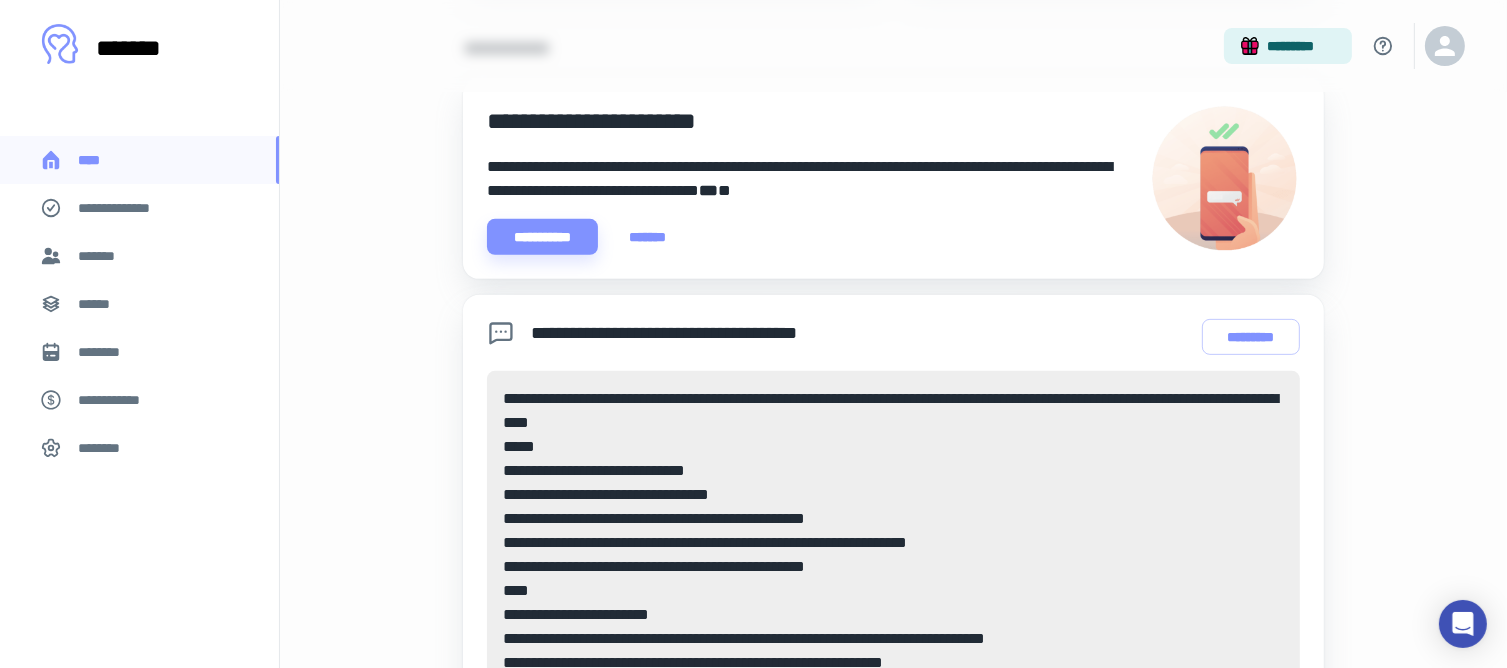 scroll, scrollTop: 738, scrollLeft: 0, axis: vertical 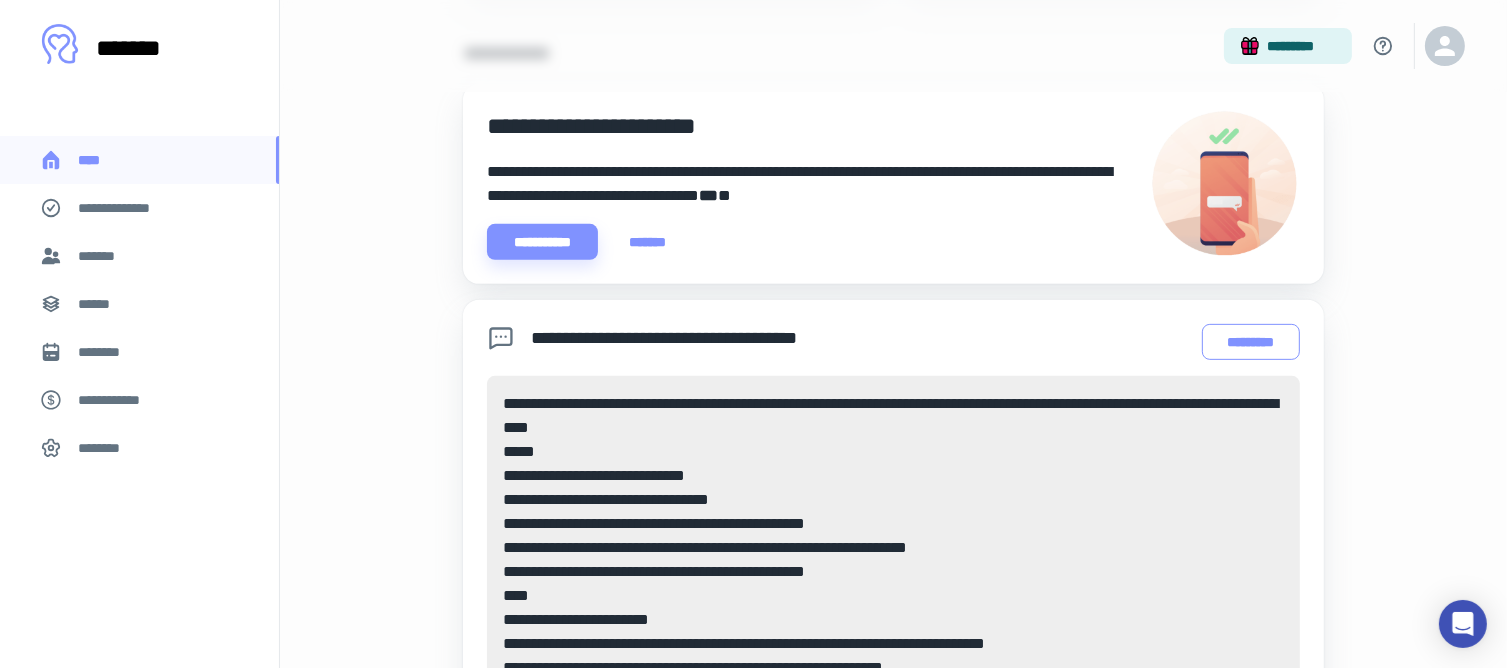 click on "*********" at bounding box center [1251, 342] 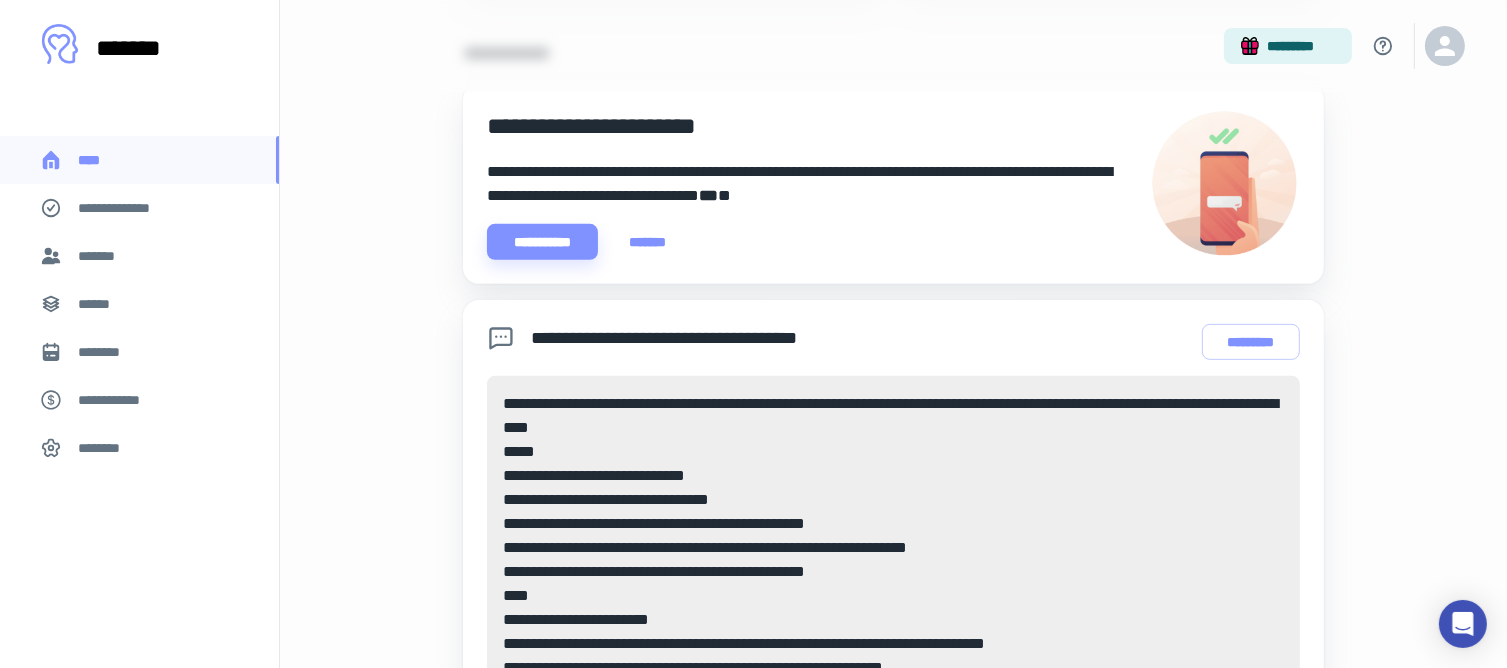 click on "**********" at bounding box center (893, 620) 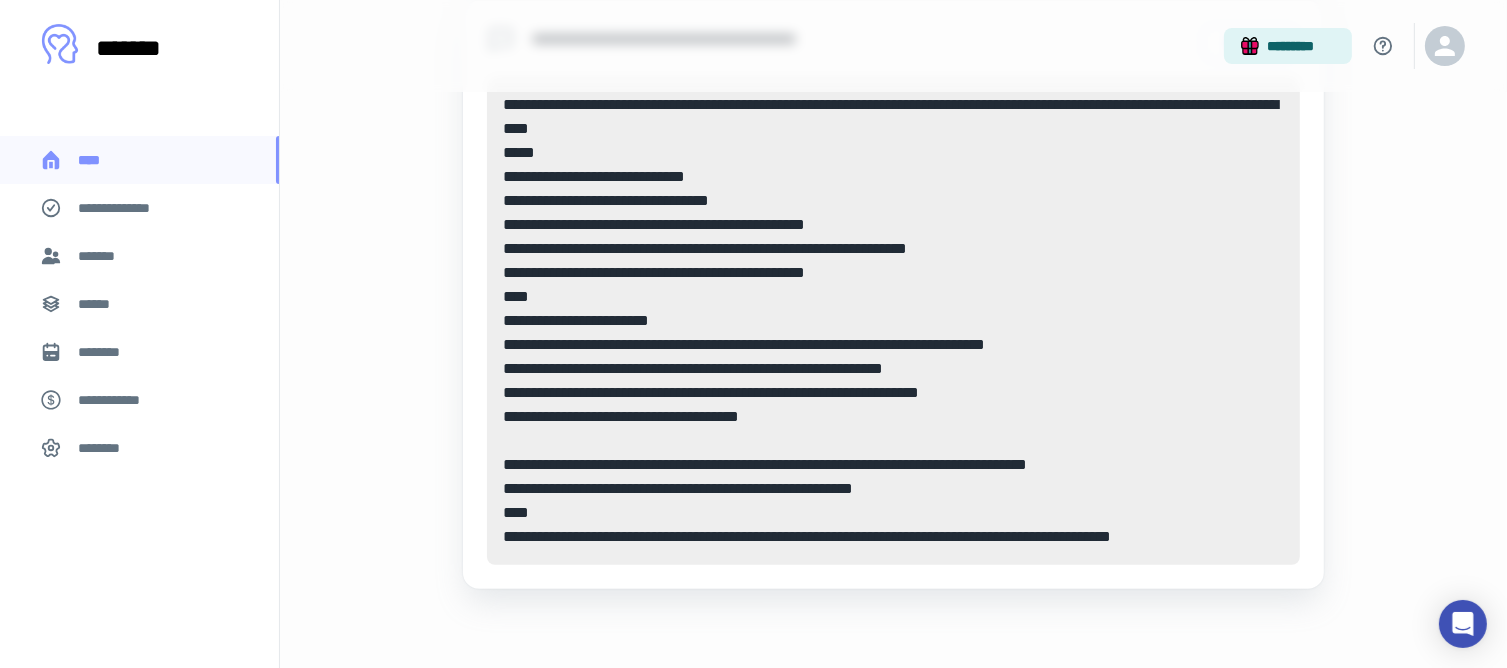 scroll, scrollTop: 1038, scrollLeft: 0, axis: vertical 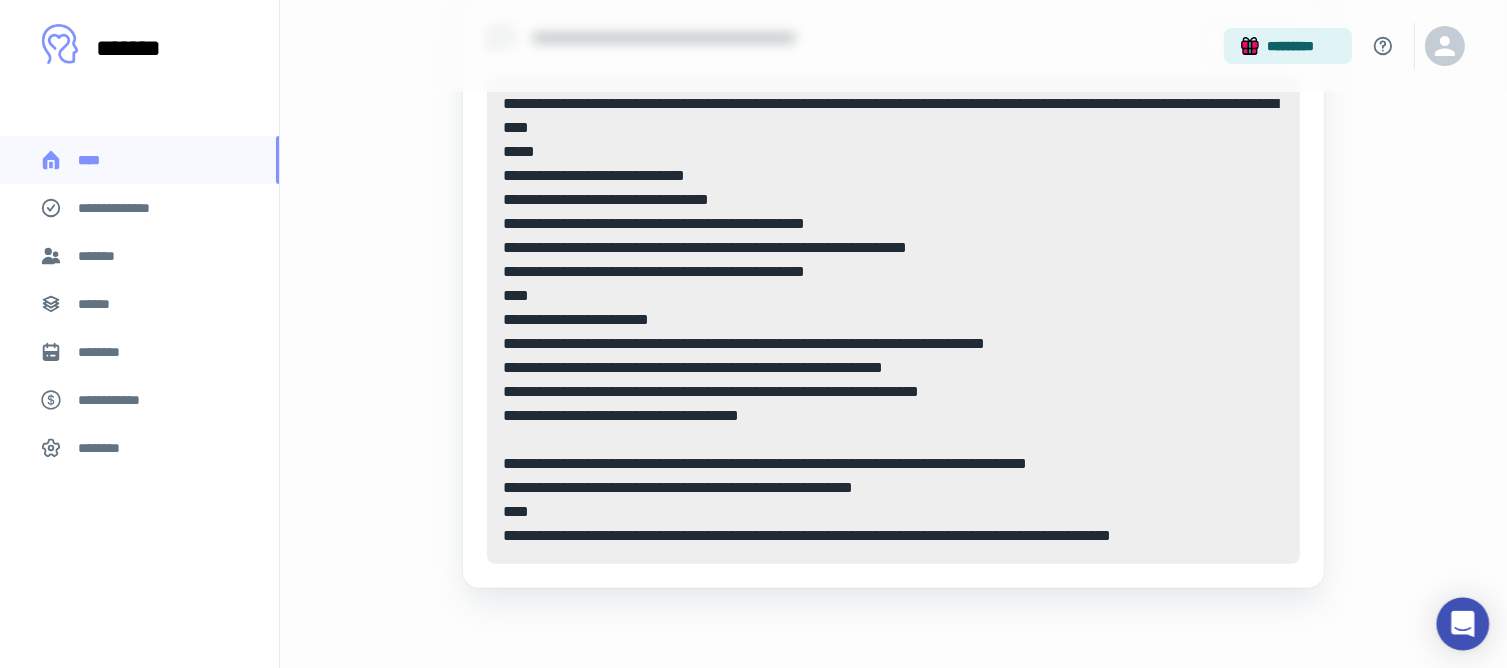 click 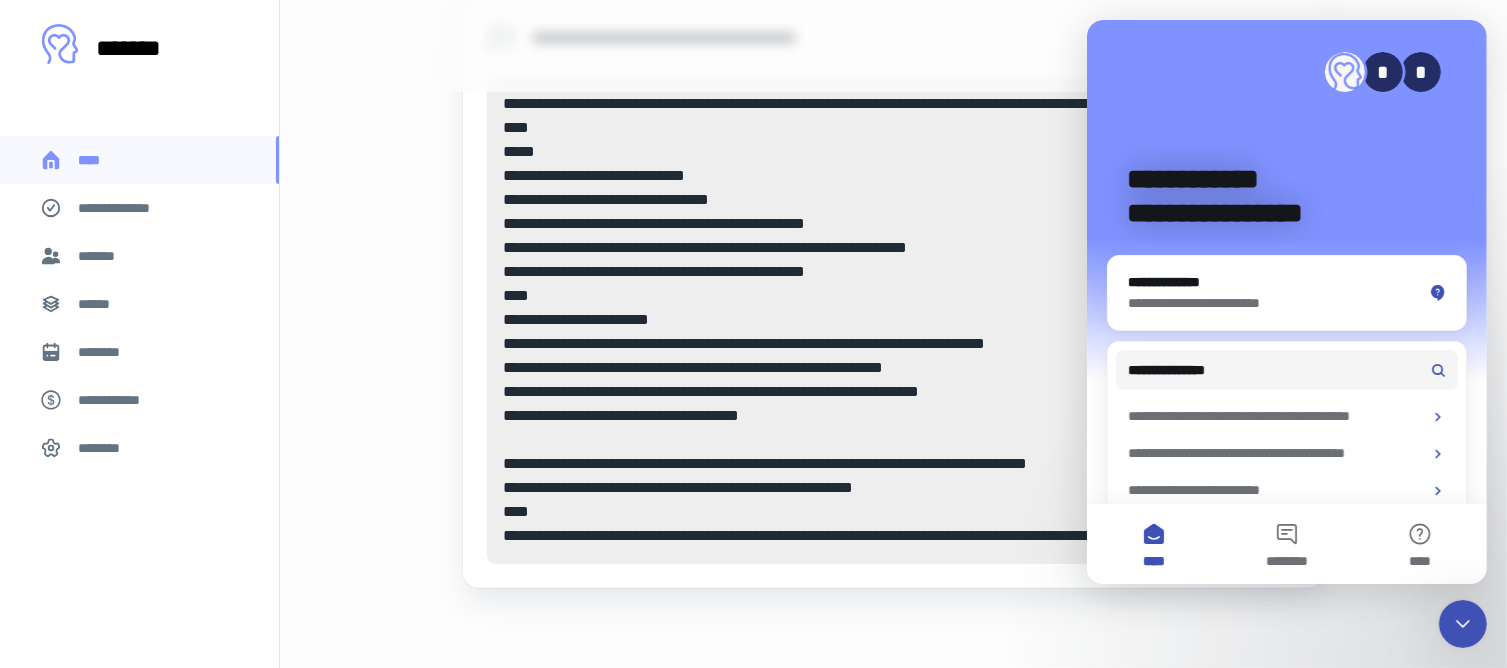 scroll, scrollTop: 0, scrollLeft: 0, axis: both 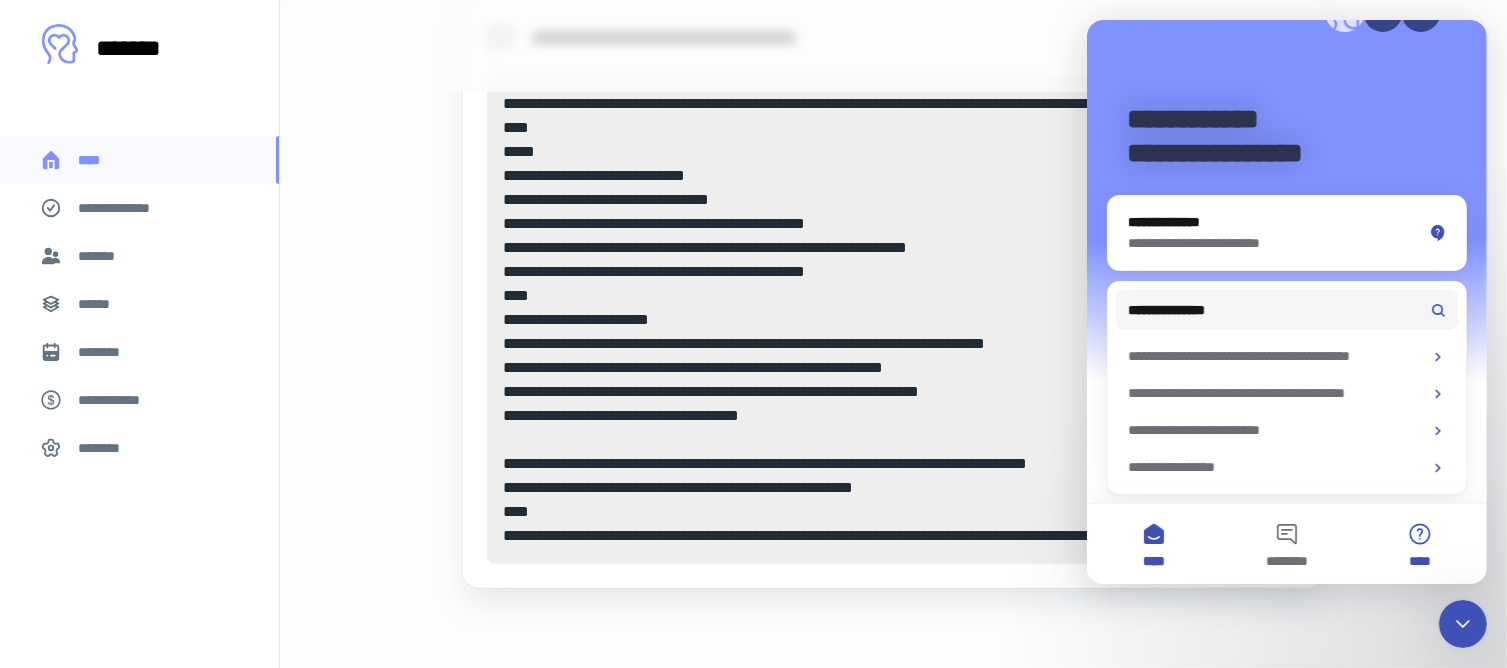 click on "****" at bounding box center (1419, 544) 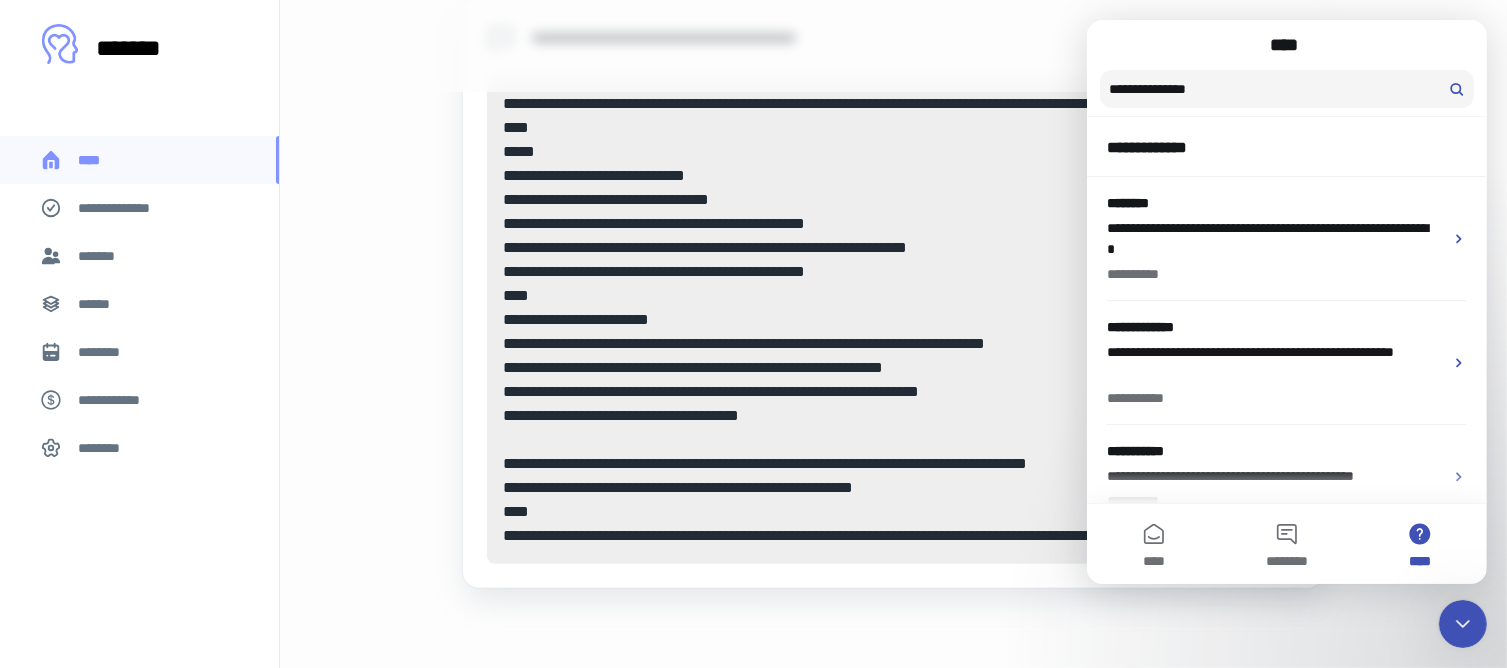 click at bounding box center [1286, 89] 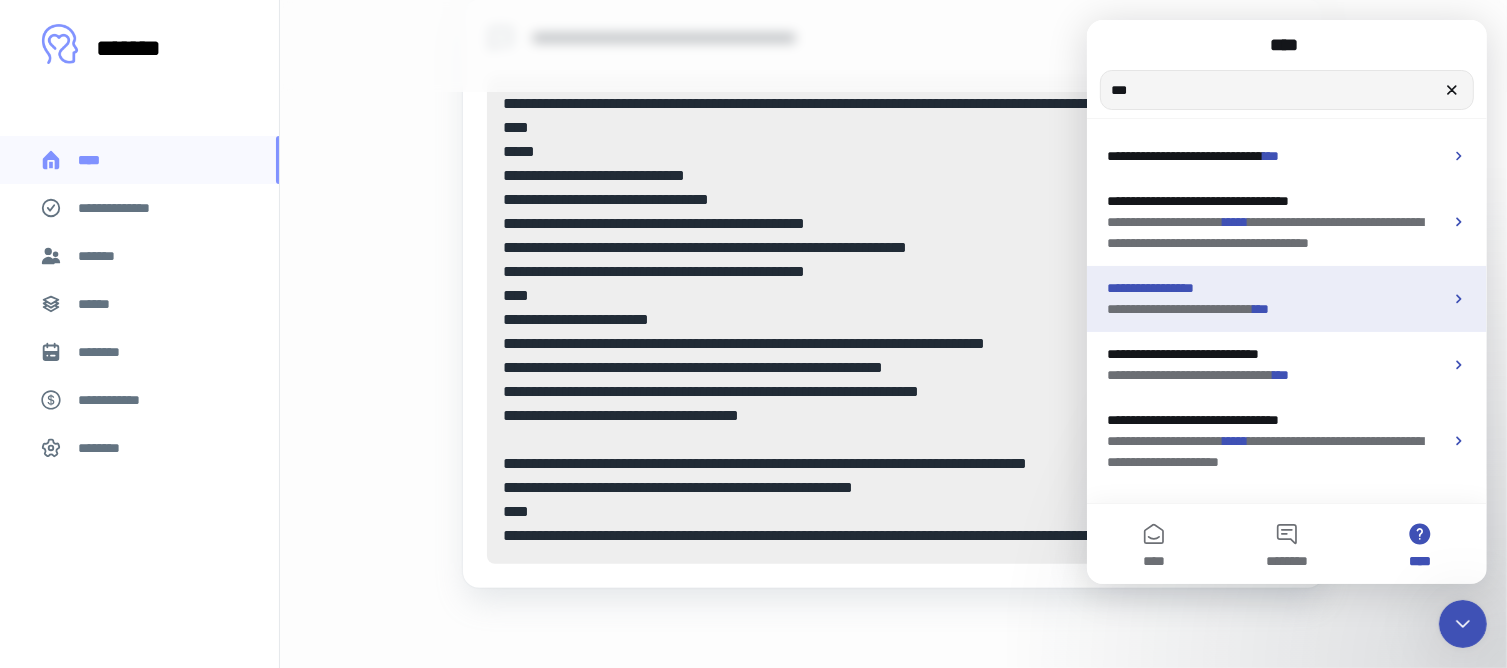 type on "***" 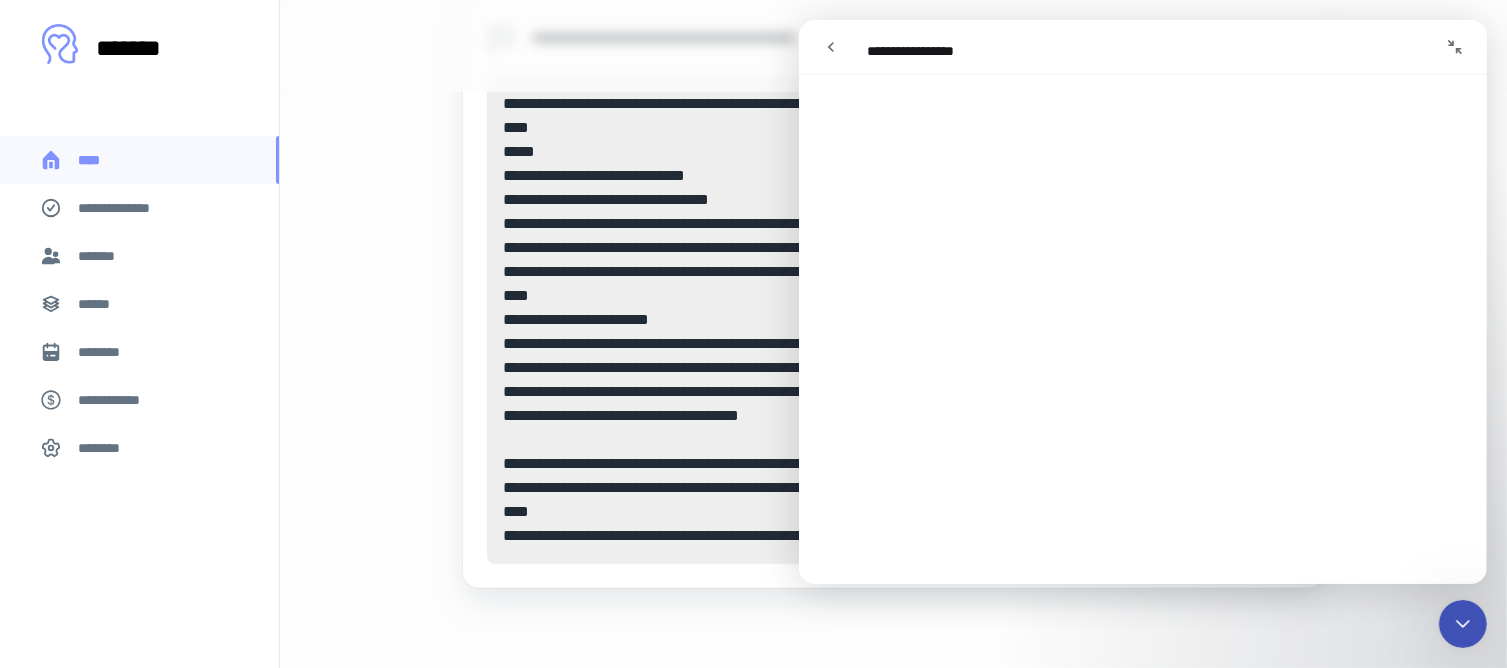 scroll, scrollTop: 0, scrollLeft: 0, axis: both 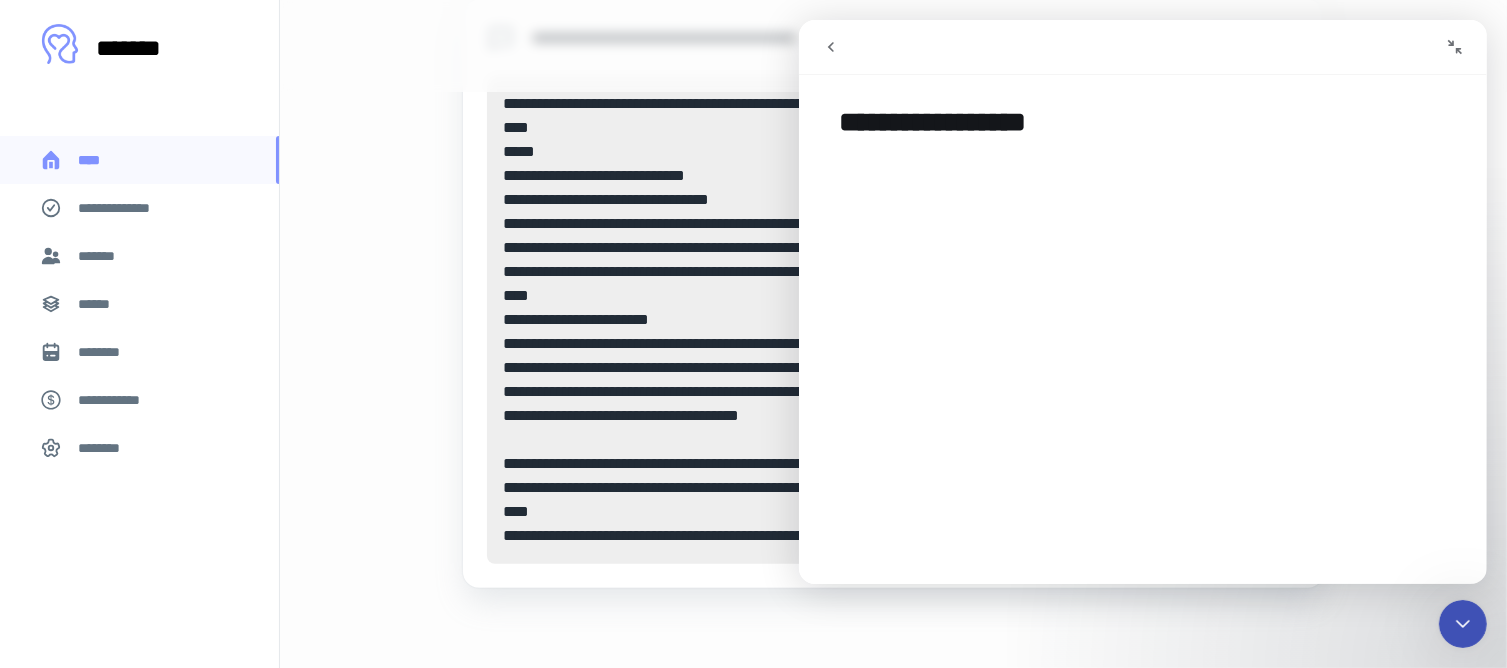 click 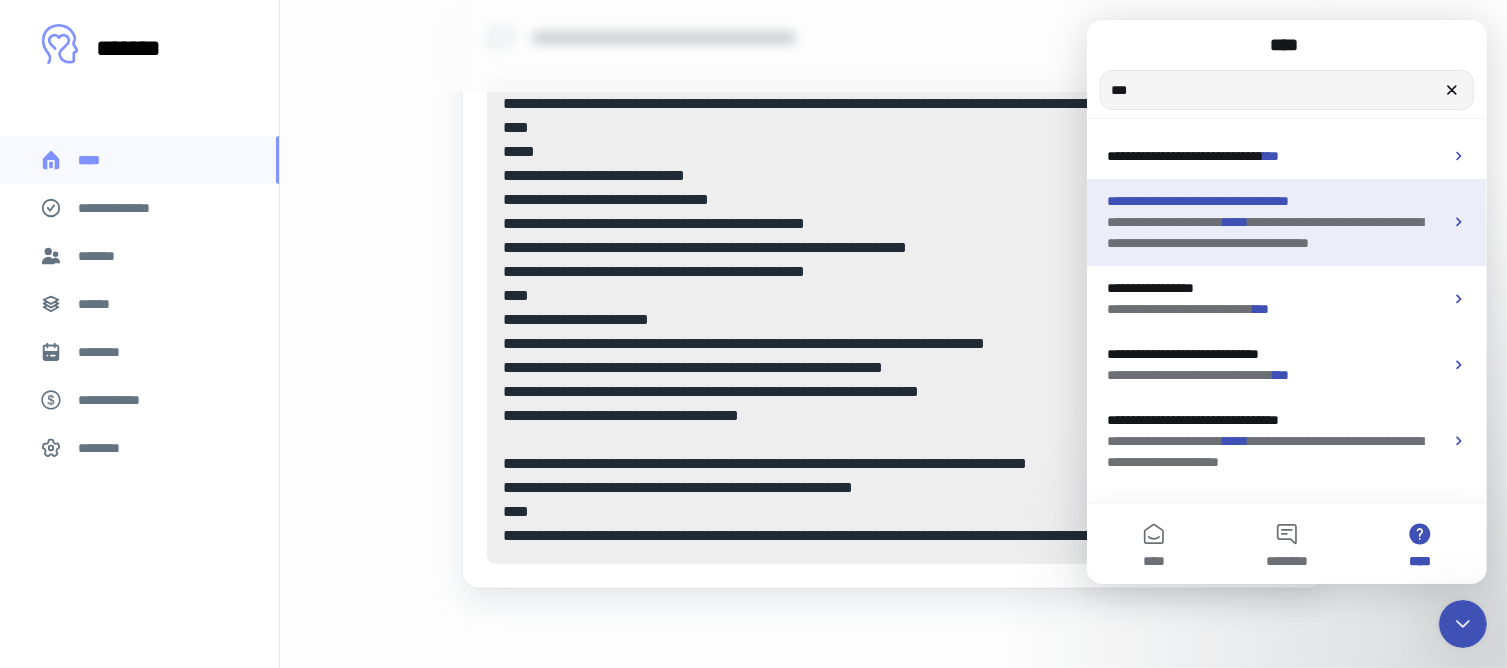scroll, scrollTop: 0, scrollLeft: 0, axis: both 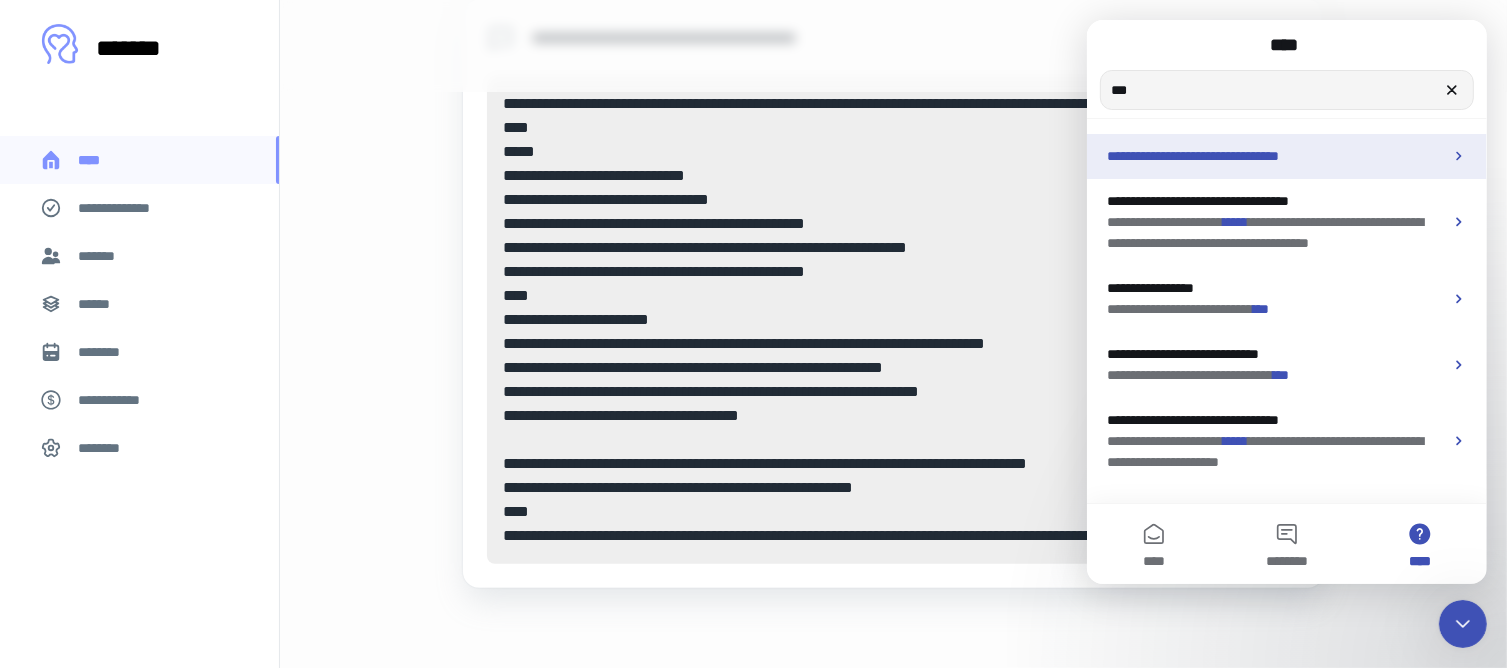 click 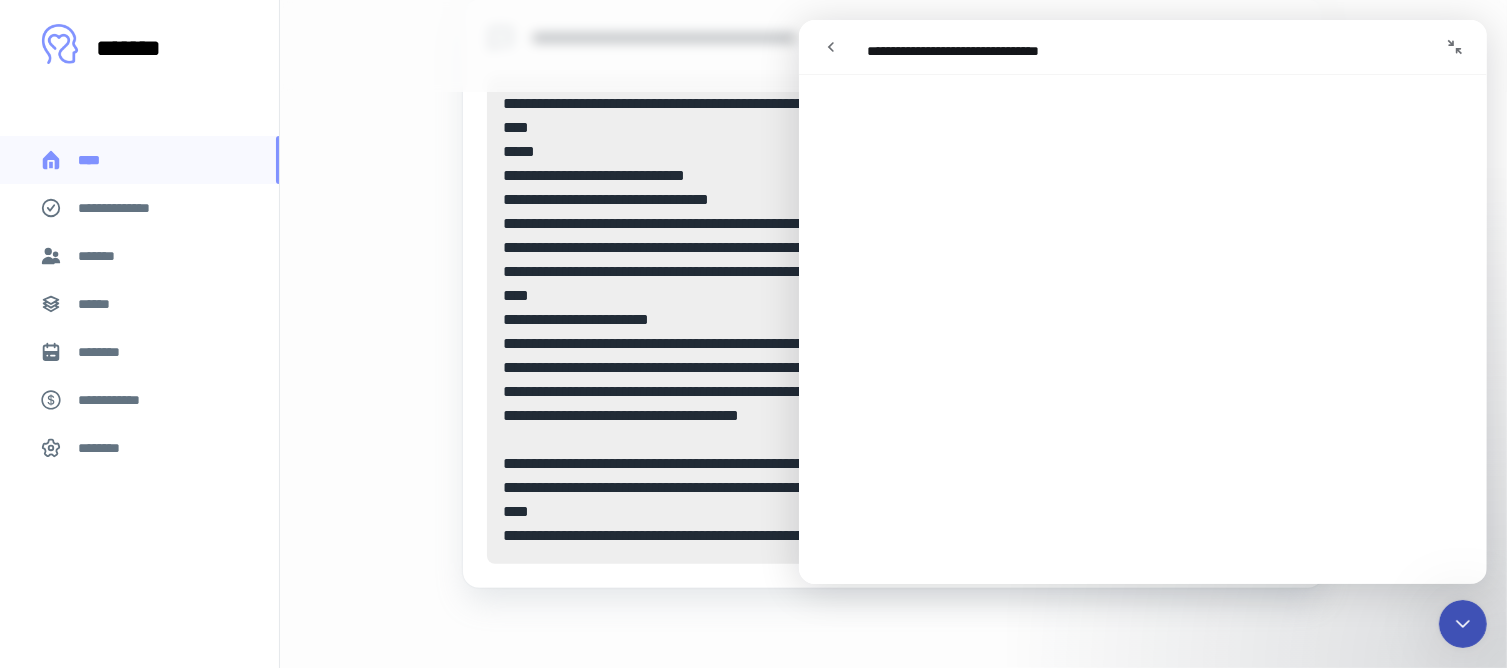 scroll, scrollTop: 0, scrollLeft: 0, axis: both 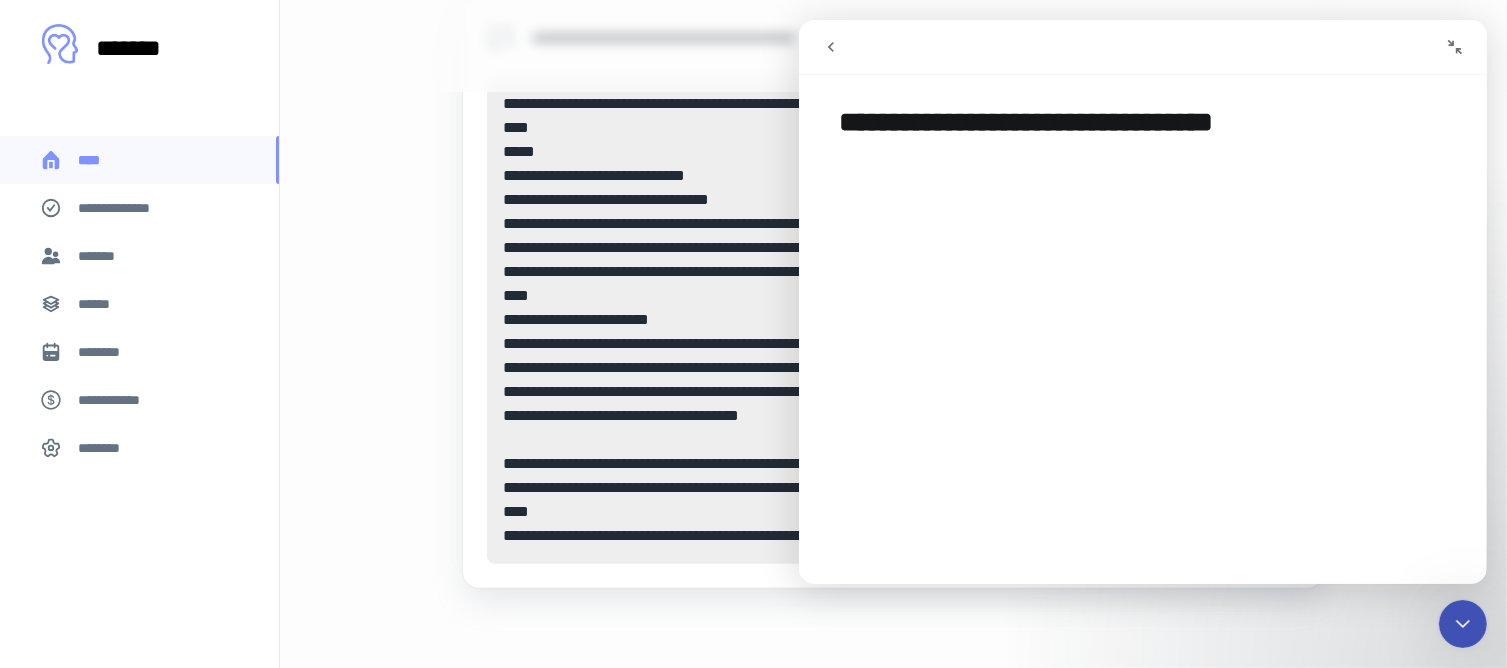 click 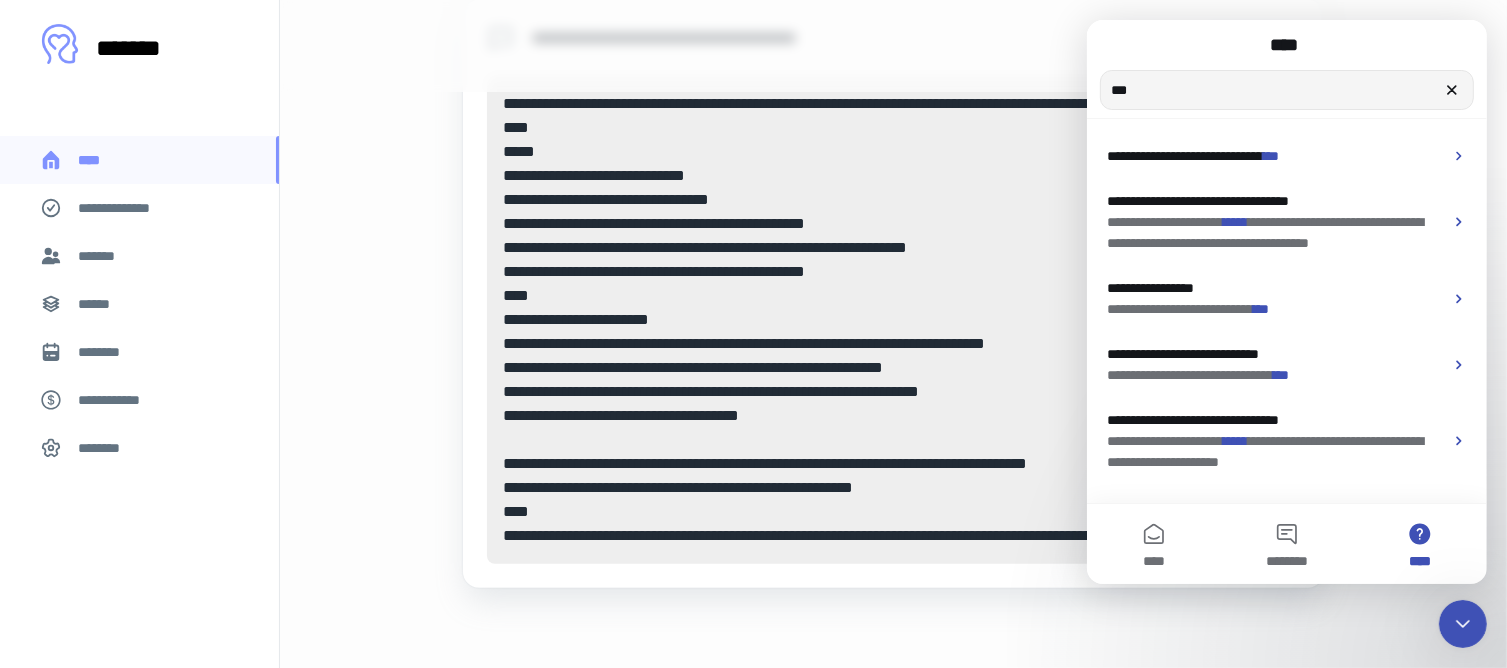 click on "**********" at bounding box center [893, 320] 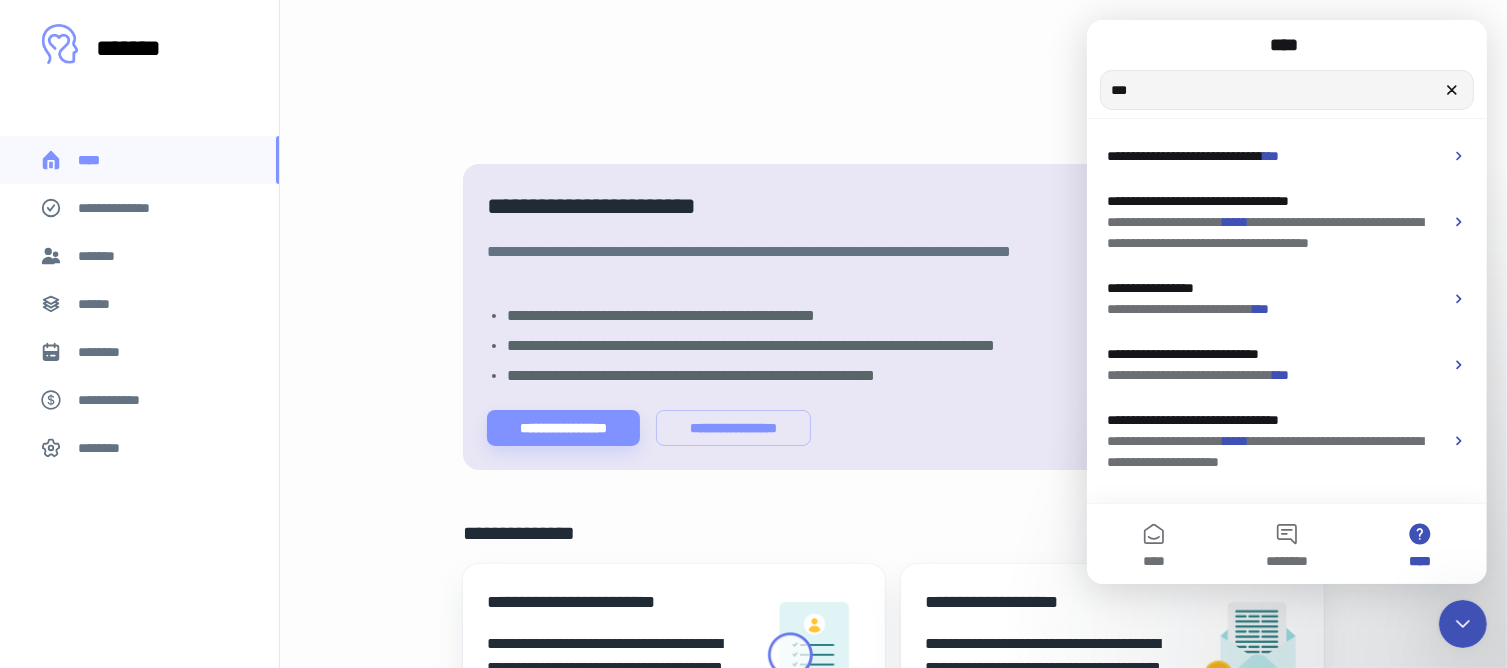 click on "[FIRST] [LAST] [ADDRESS] [CITY] [STATE] [ZIP] [PHONE] [EMAIL] [CREDIT_CARD] [DOB] [SSN] [PASSPORT] [DRIVER_LICENSE] [COORDINATES] [POSTAL_CODE] [AGE] [TIME]" at bounding box center [893, 871] 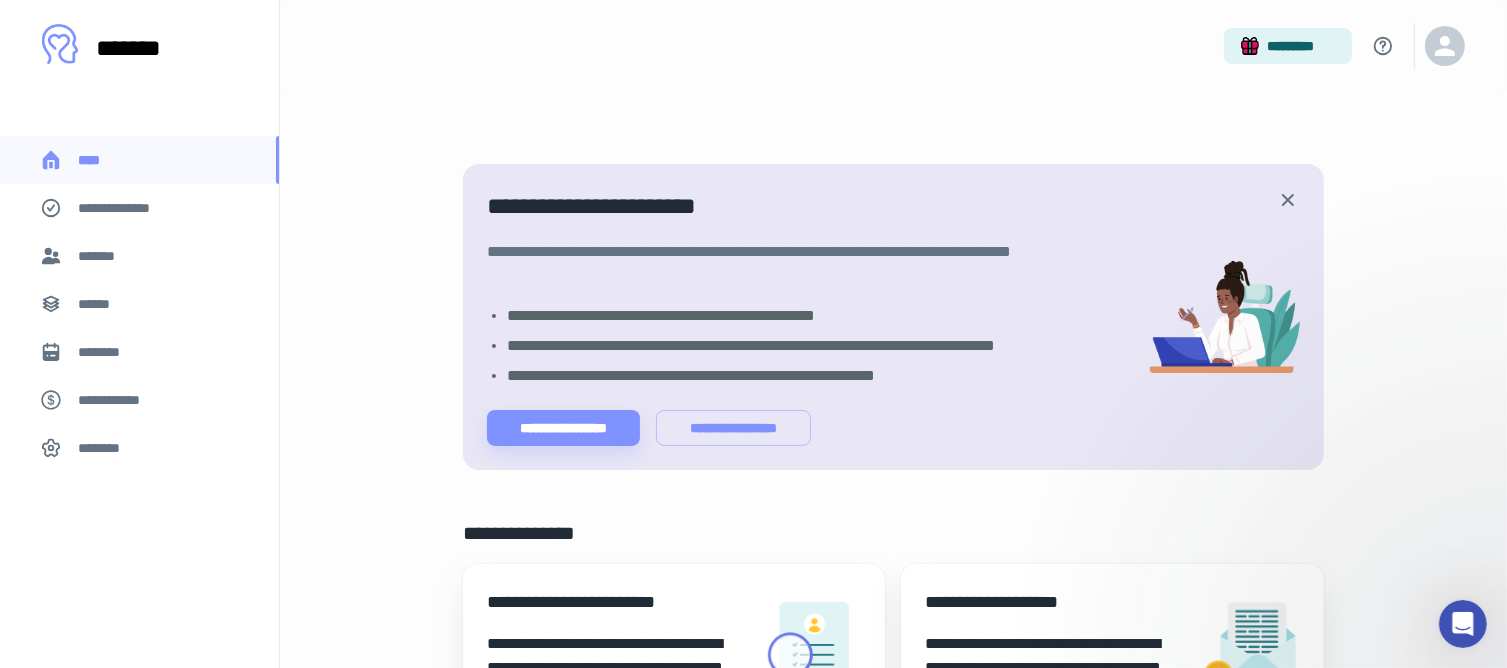 scroll, scrollTop: 0, scrollLeft: 0, axis: both 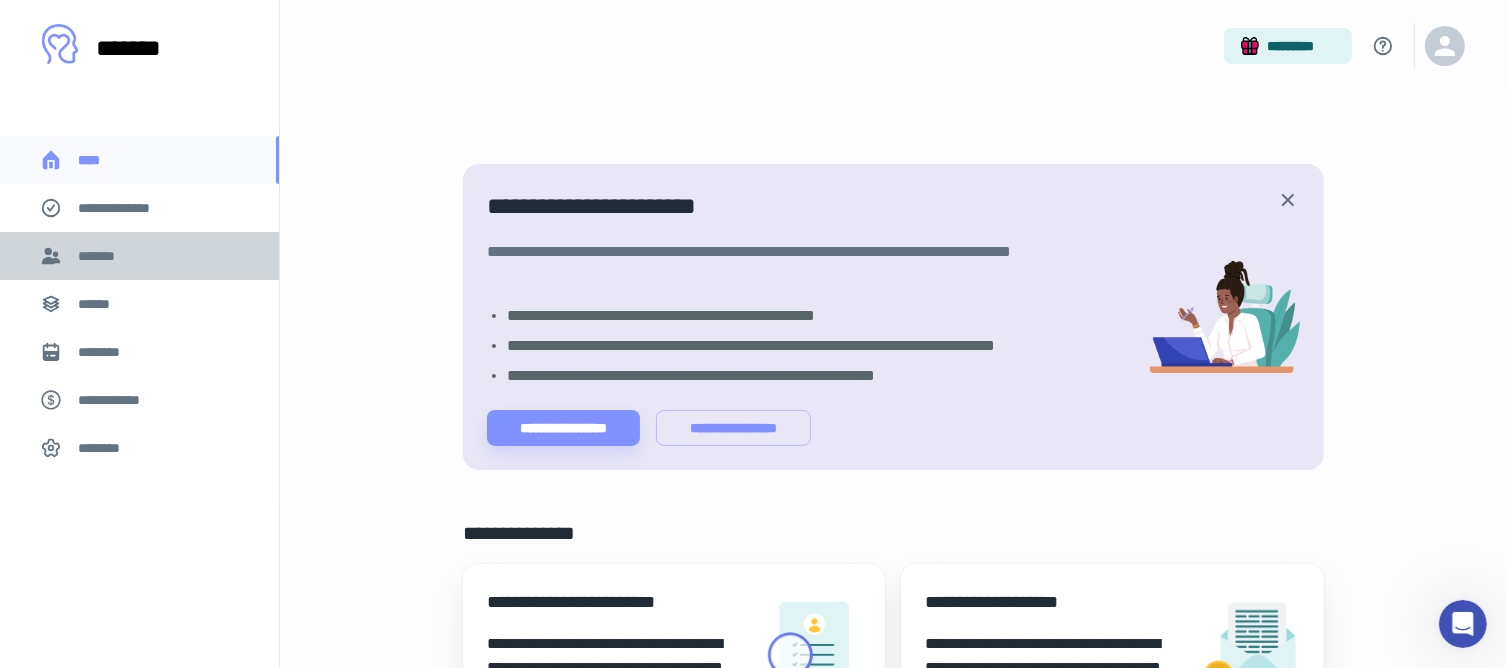 click on "*******" at bounding box center [139, 256] 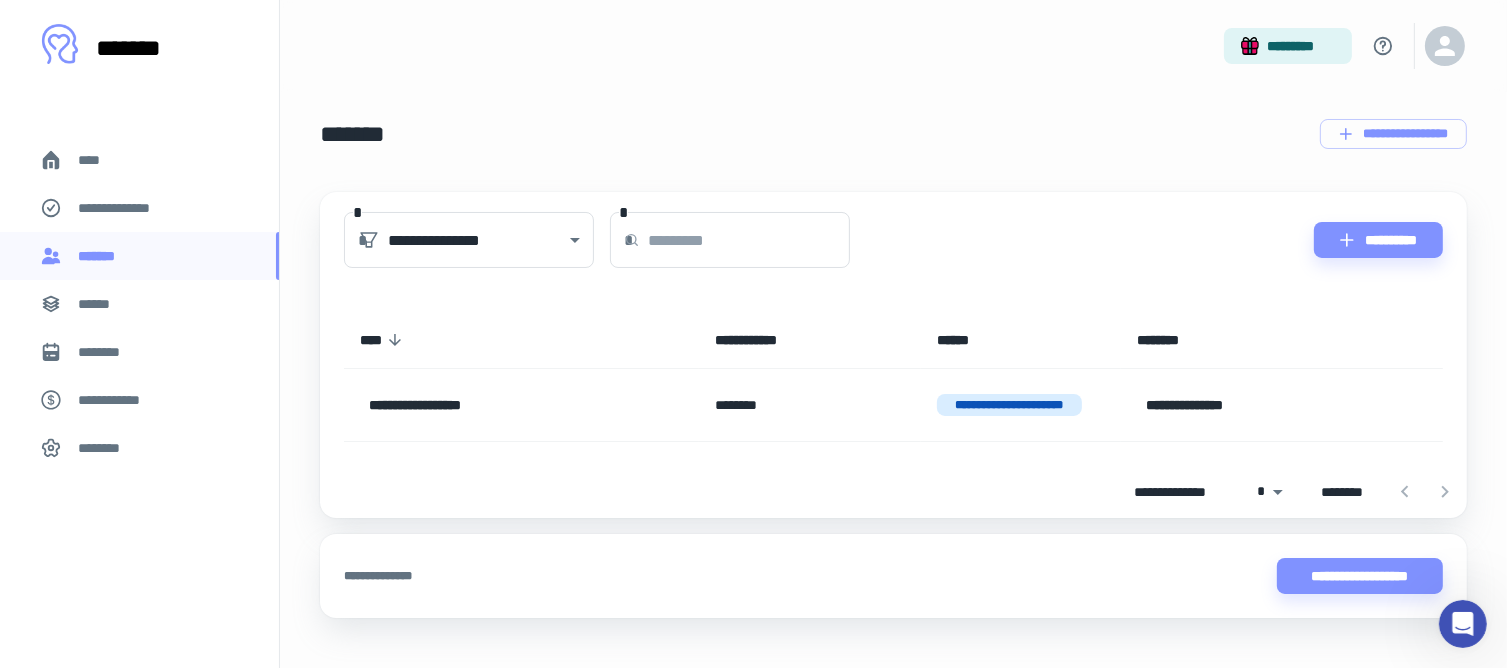 click on "********" at bounding box center [139, 352] 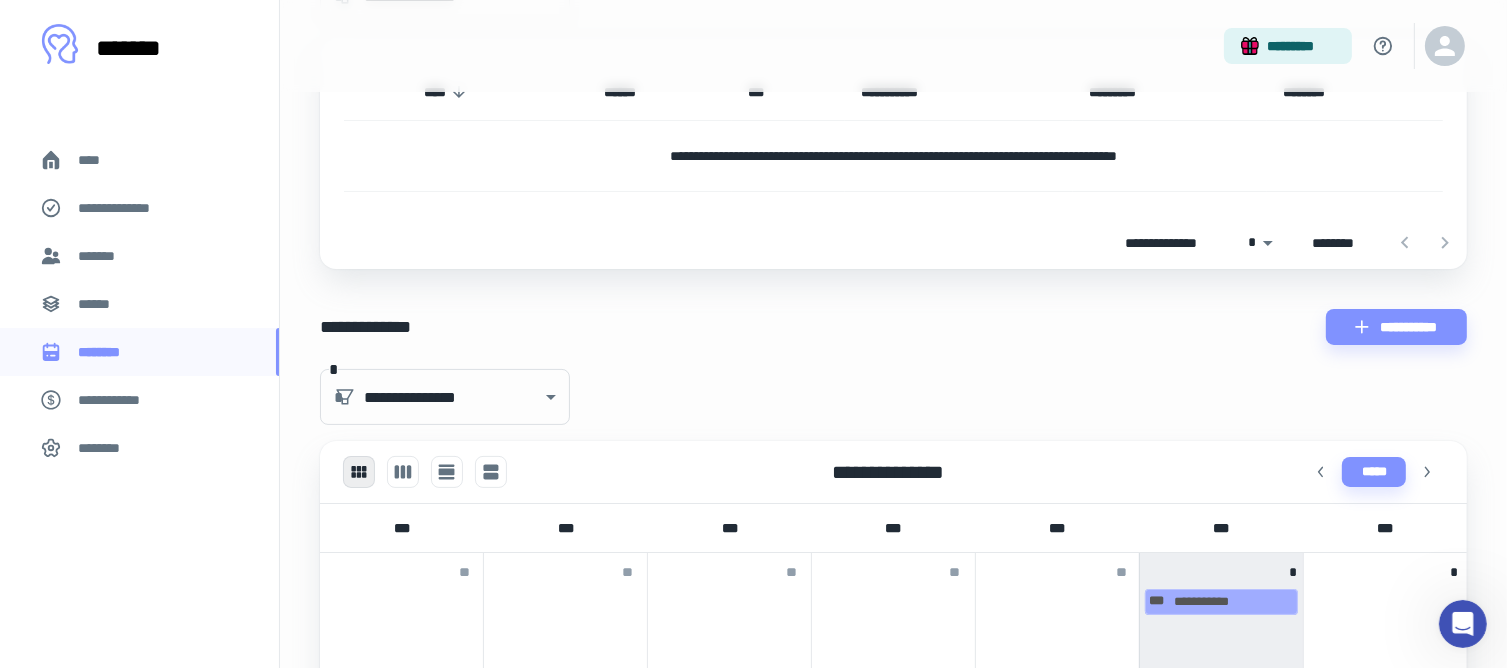 scroll, scrollTop: 300, scrollLeft: 0, axis: vertical 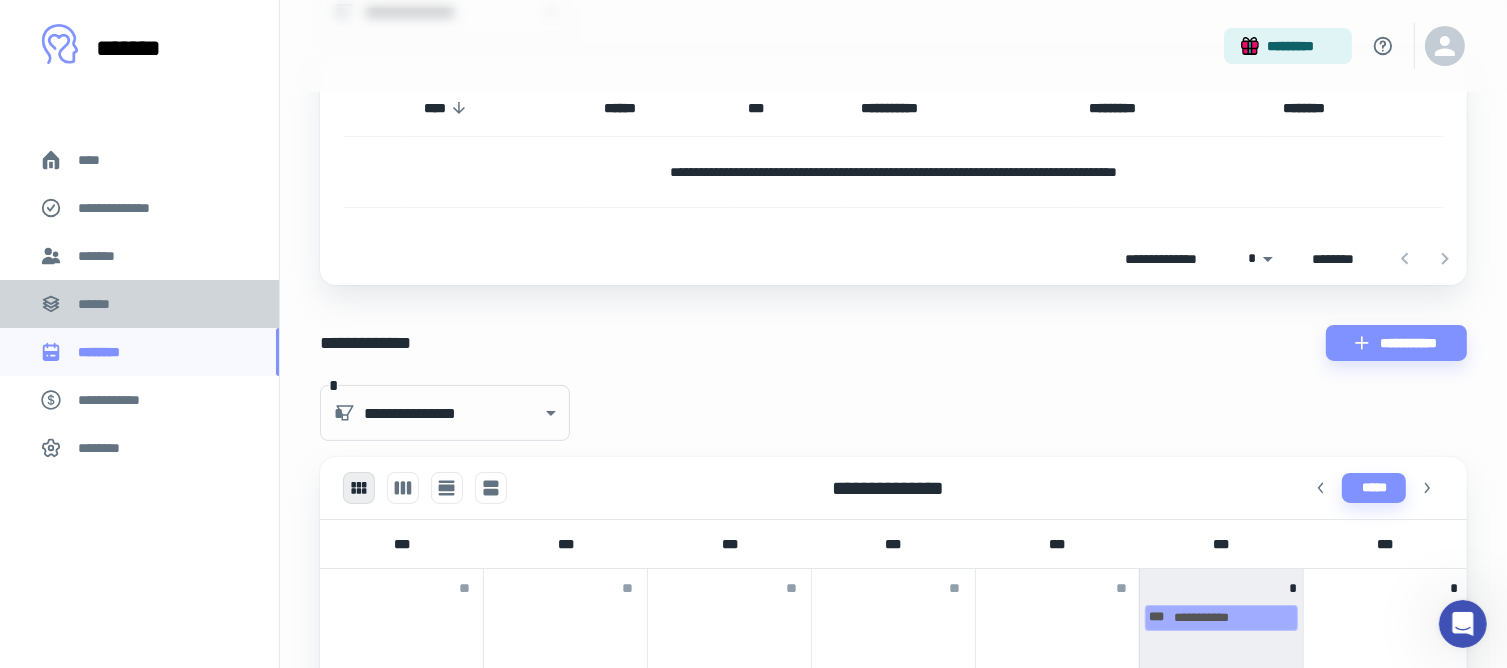 click on "******" at bounding box center (139, 304) 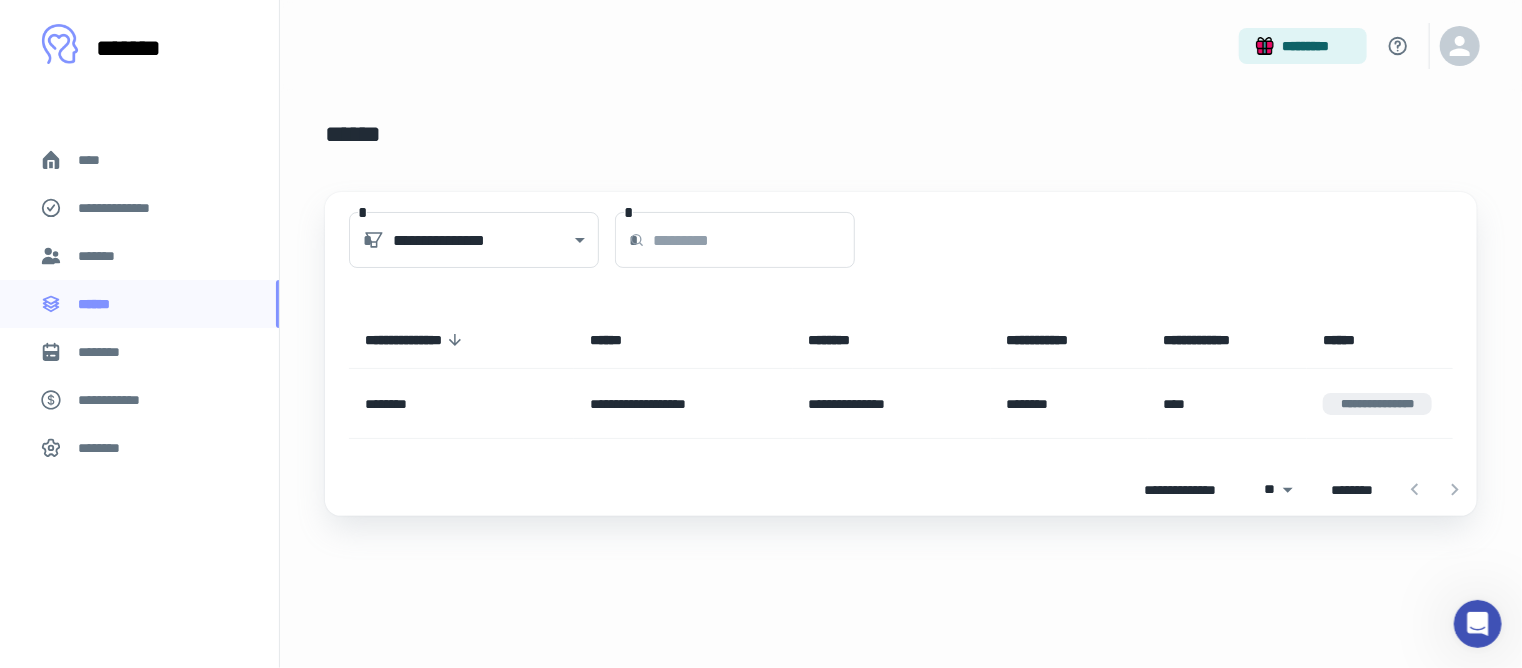 click on "*******" at bounding box center (139, 256) 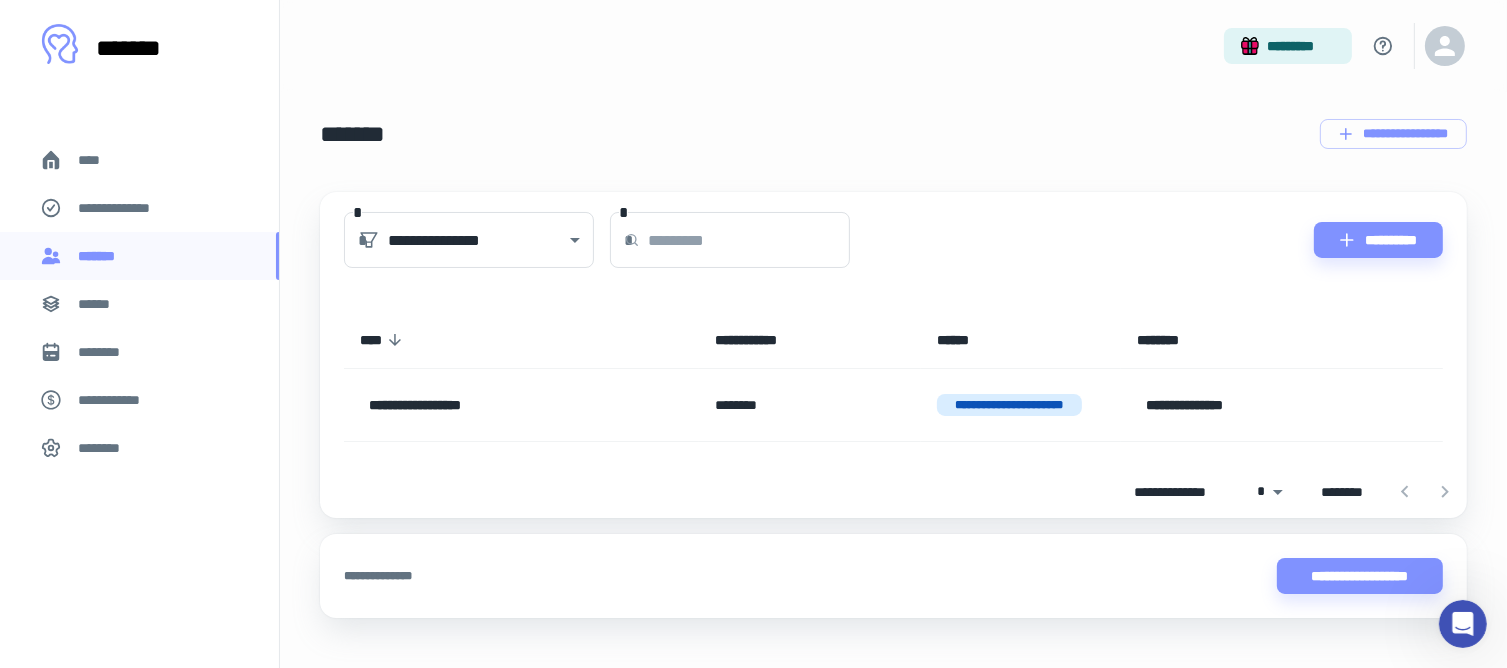 click on "********" at bounding box center (810, 405) 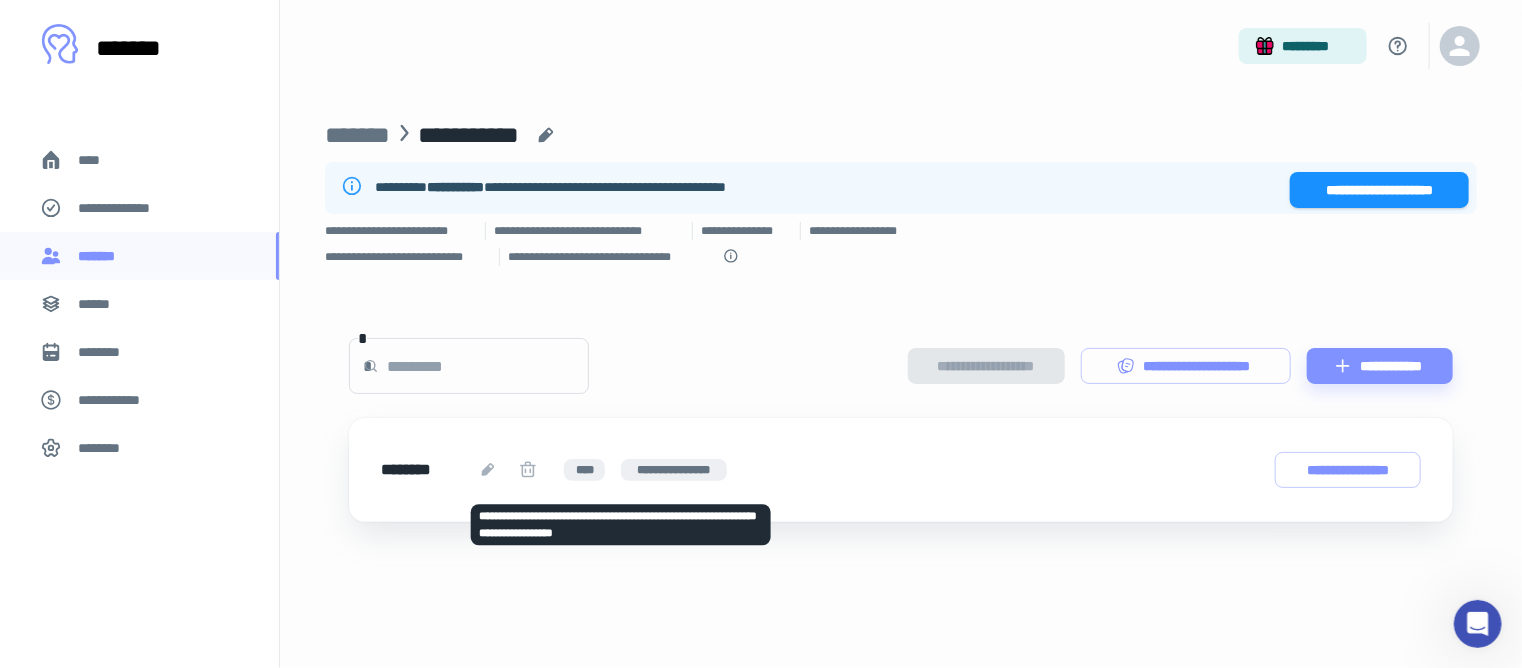 click at bounding box center [488, 470] 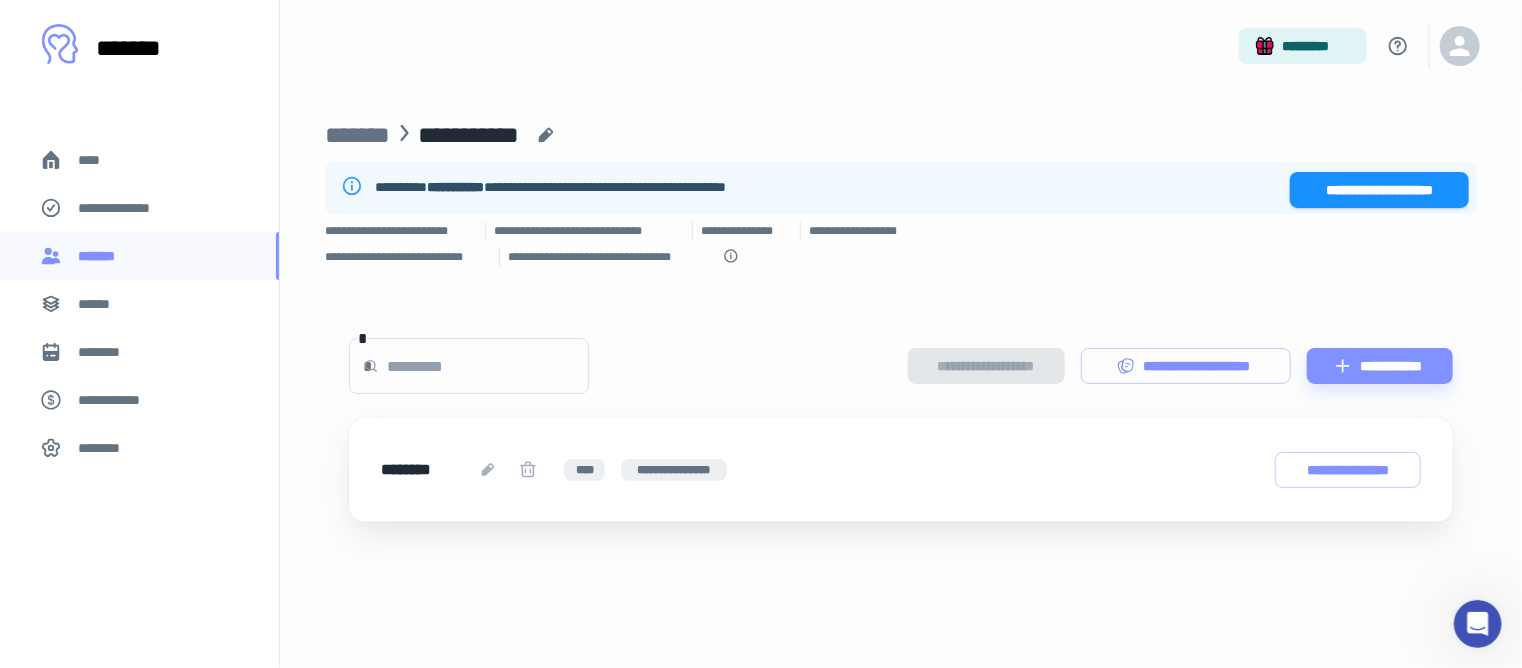 click on "**********" at bounding box center (901, 470) 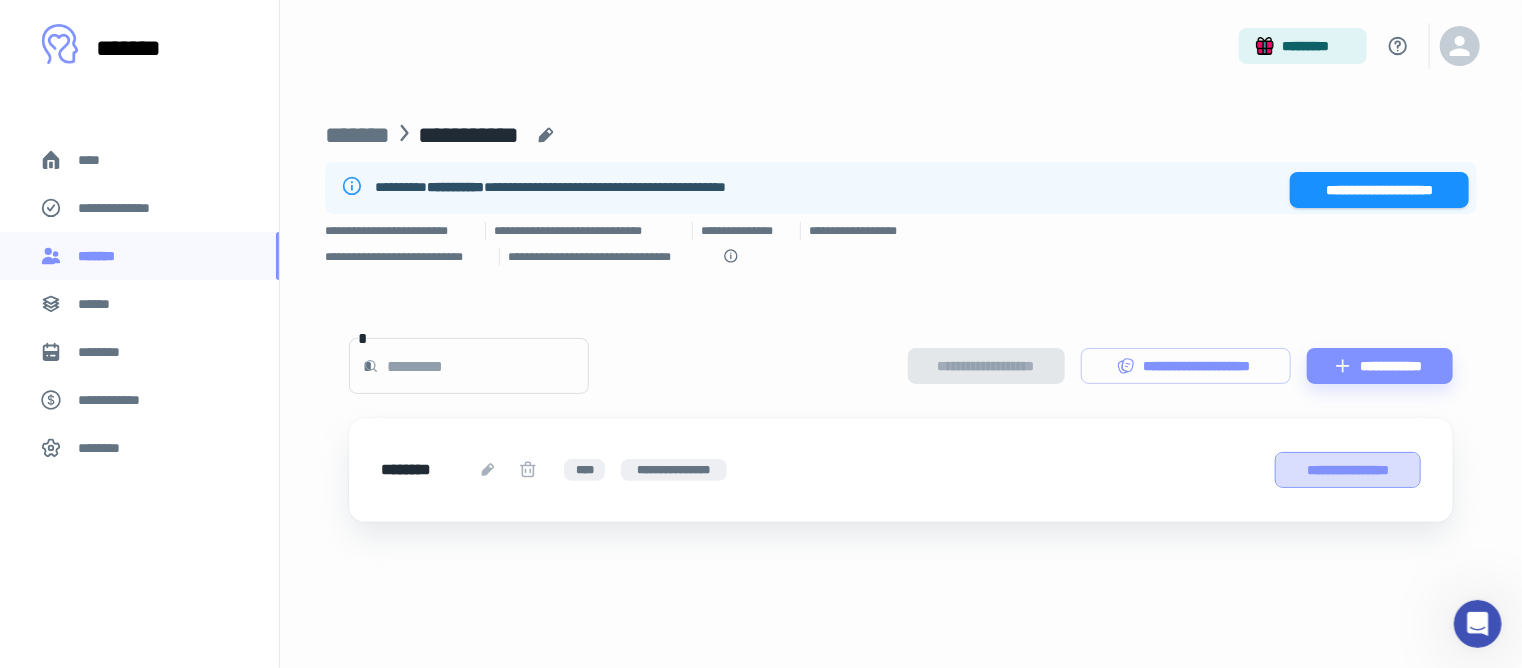 click on "**********" at bounding box center [1348, 470] 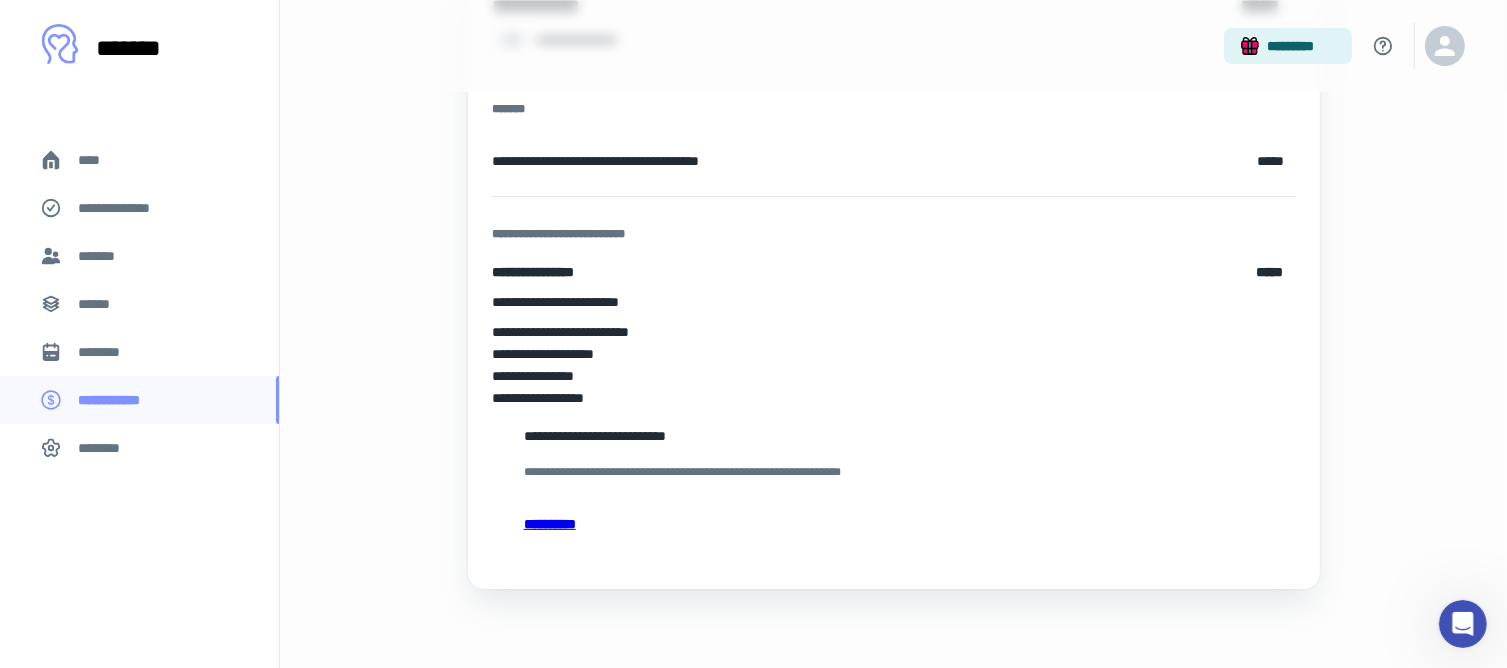 scroll, scrollTop: 0, scrollLeft: 0, axis: both 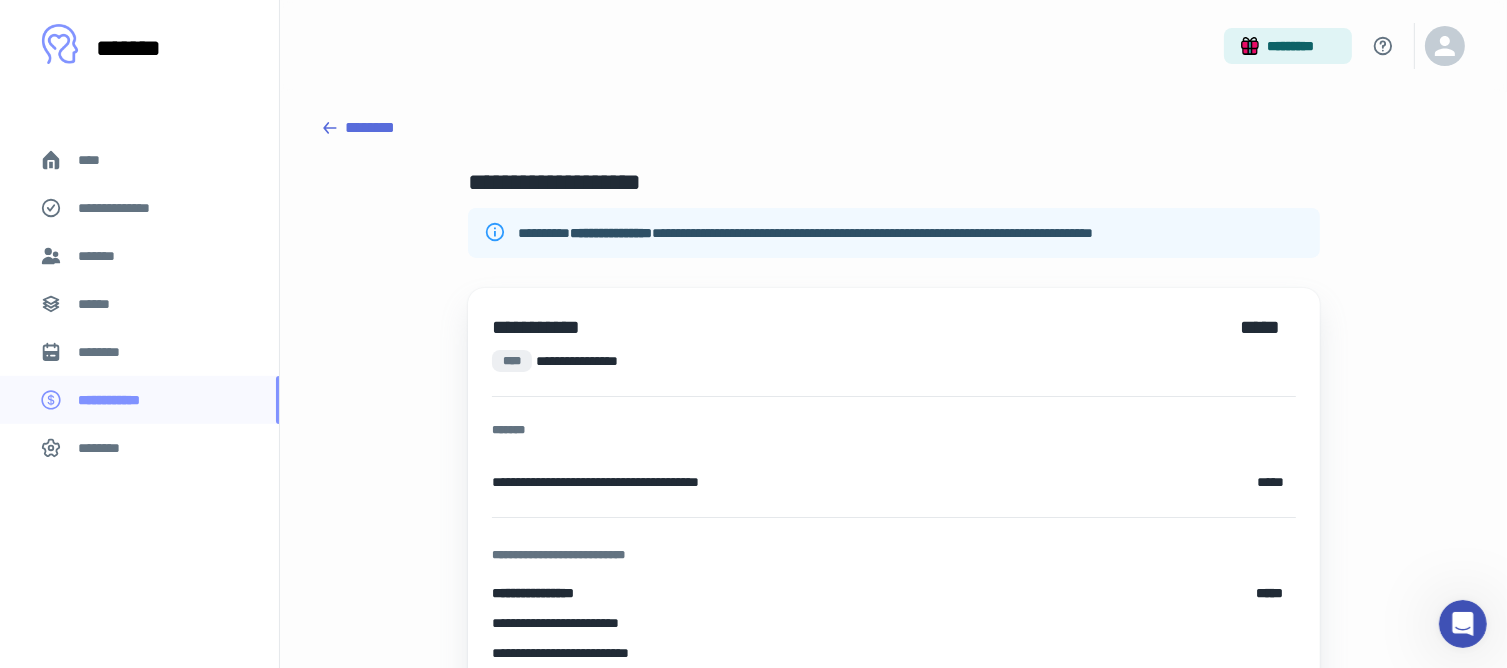 click on "********" at bounding box center [893, 128] 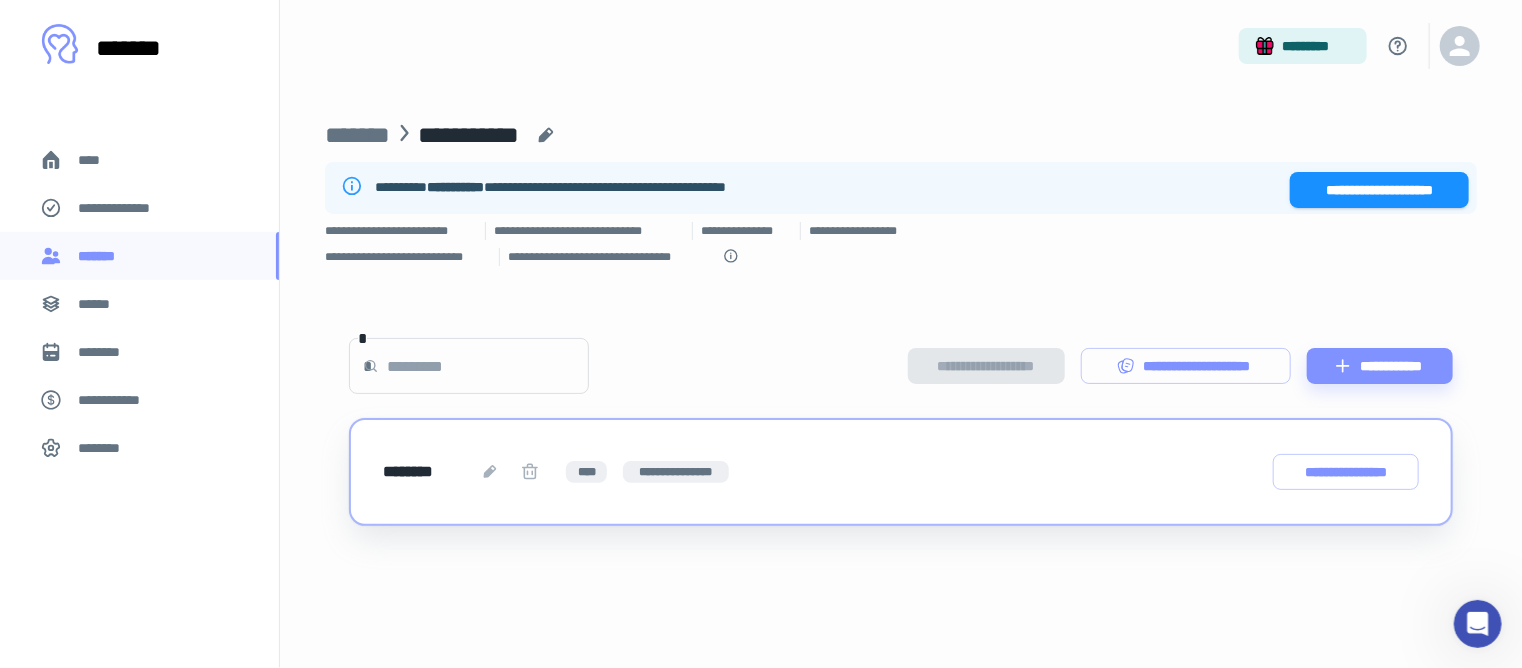 click on "**********" at bounding box center [139, 208] 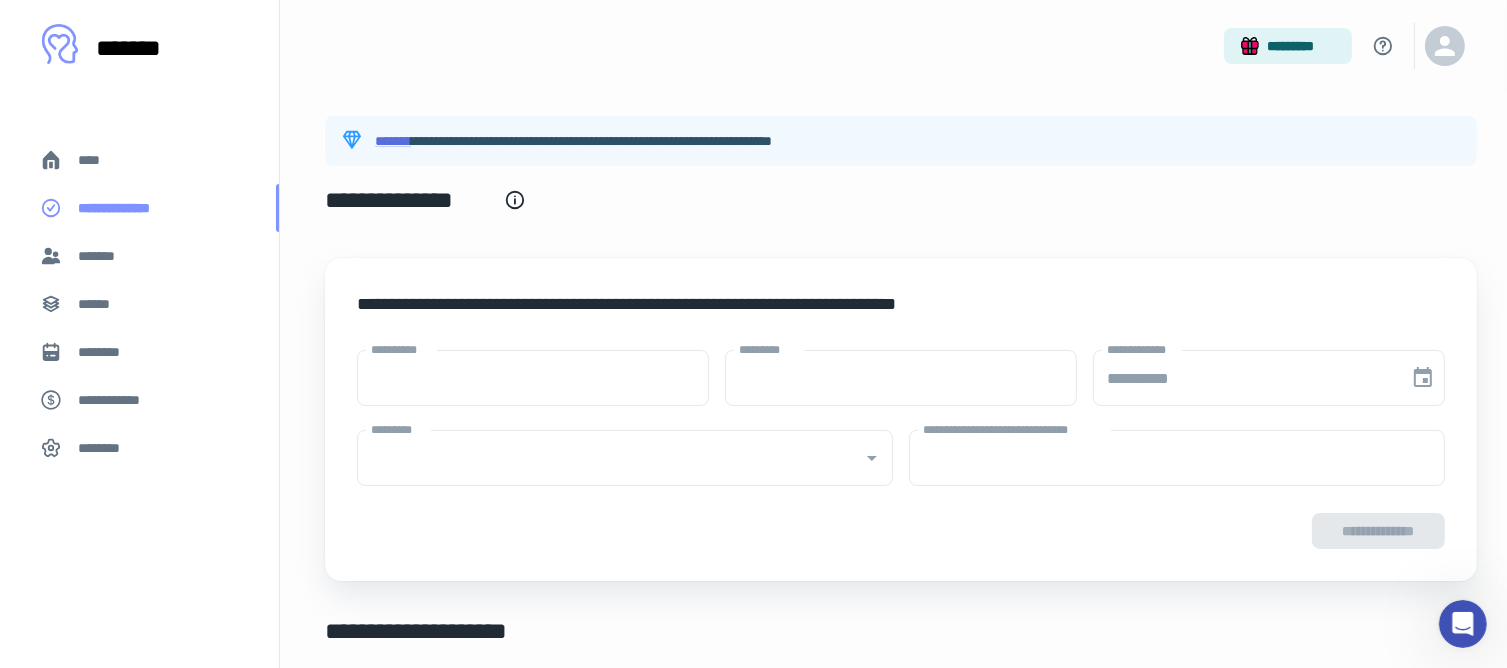 type on "****" 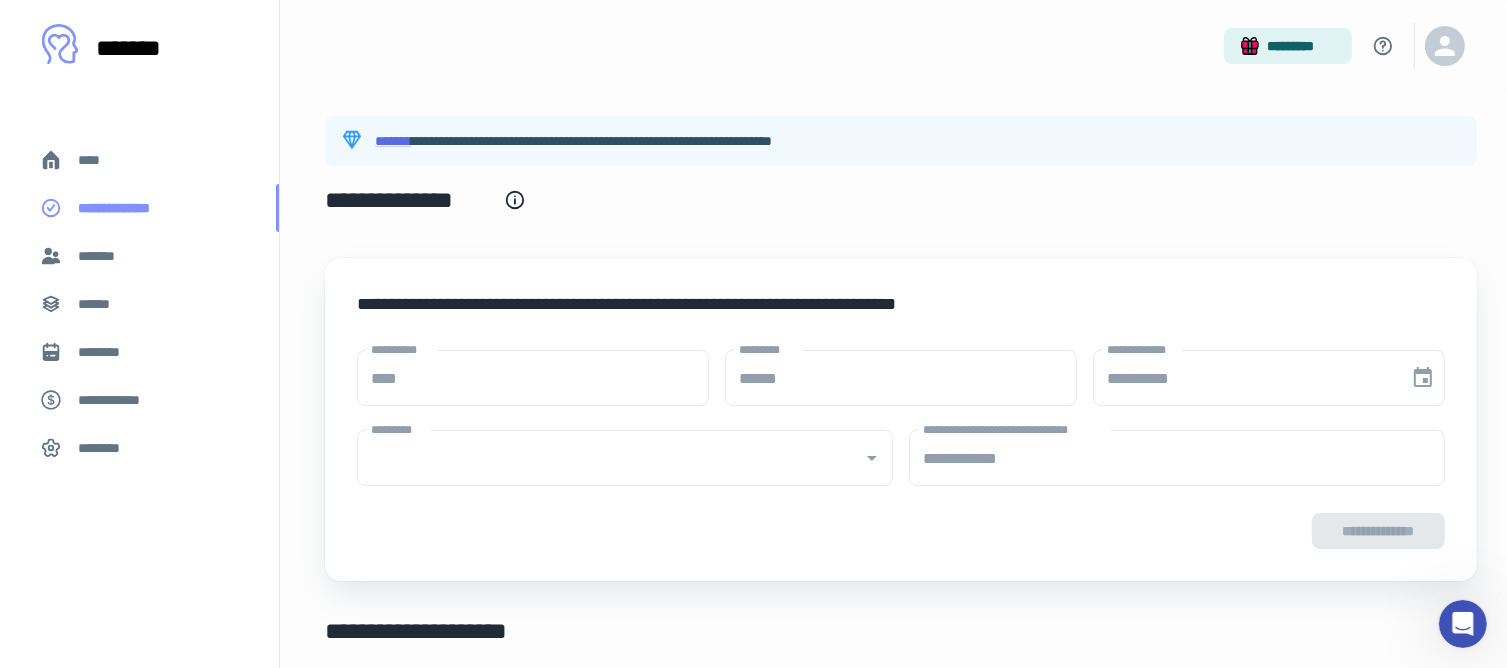 type on "**********" 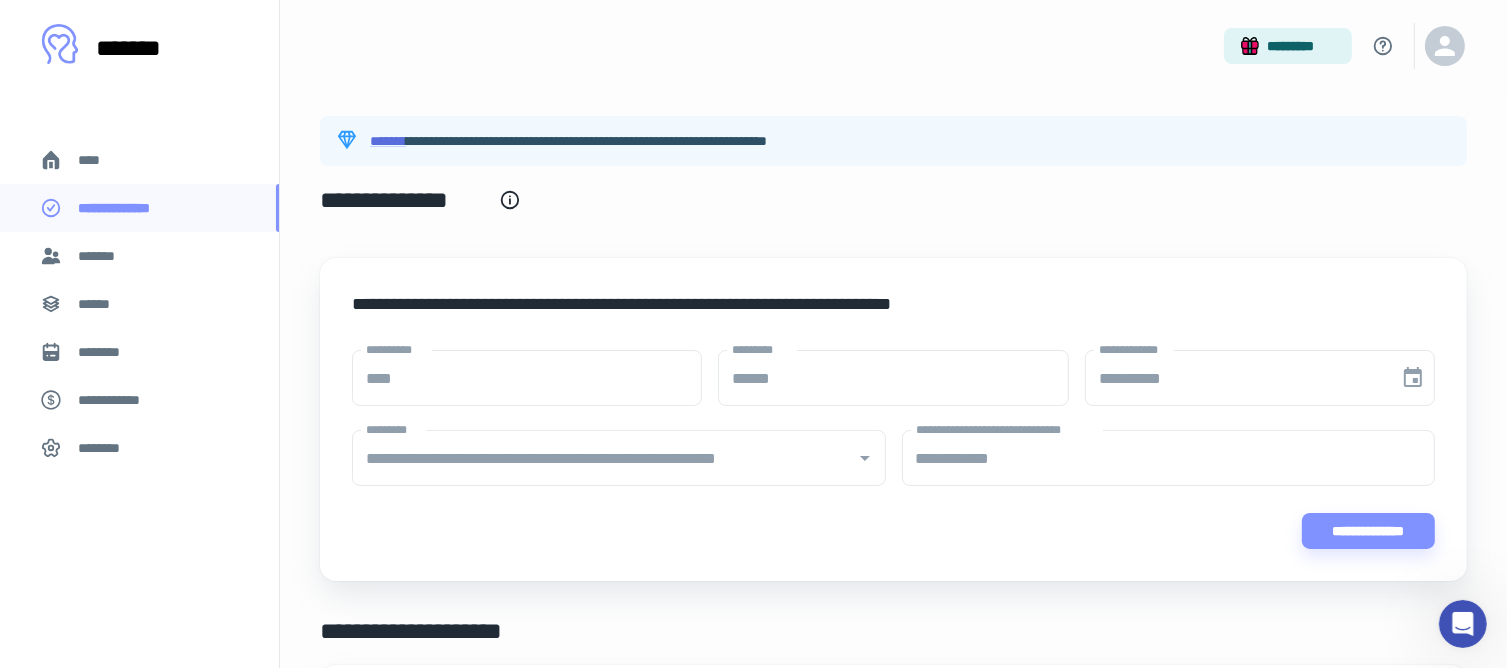 click on "[FIRST] [LAST]" at bounding box center [646, 320] 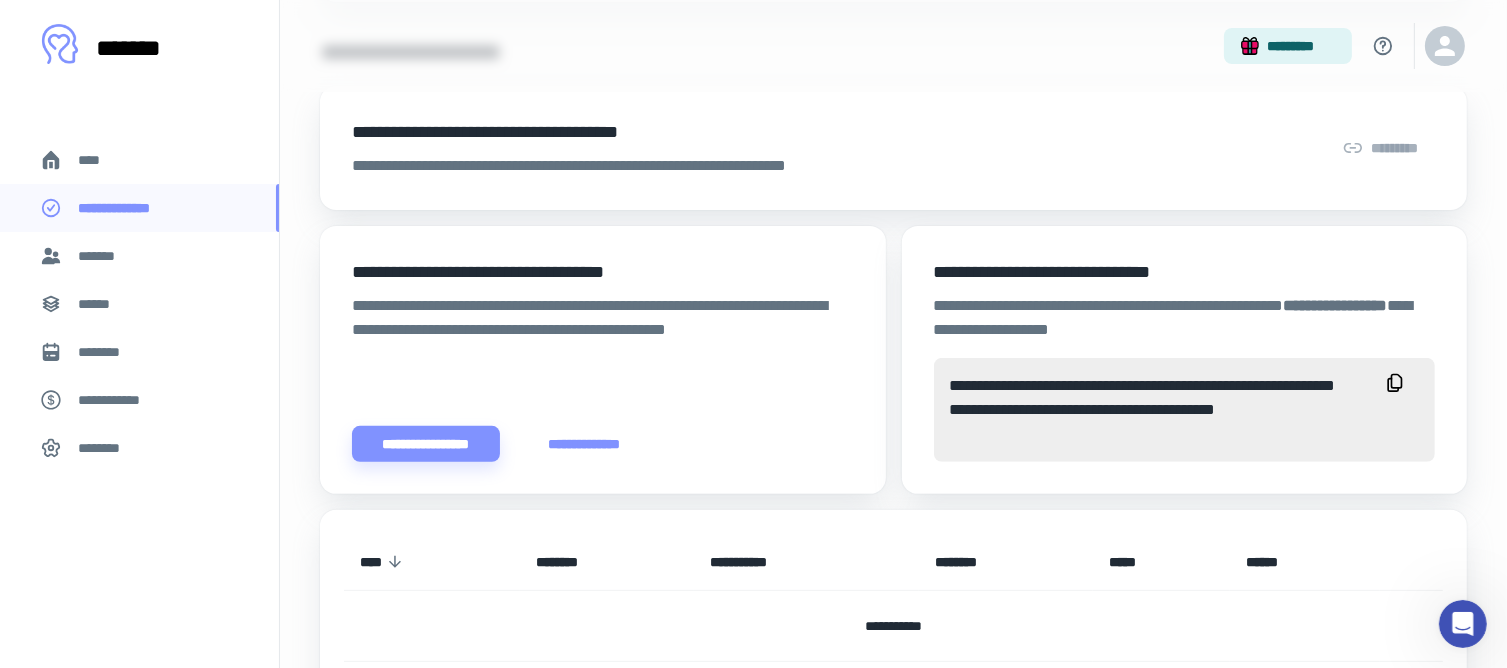 scroll, scrollTop: 600, scrollLeft: 0, axis: vertical 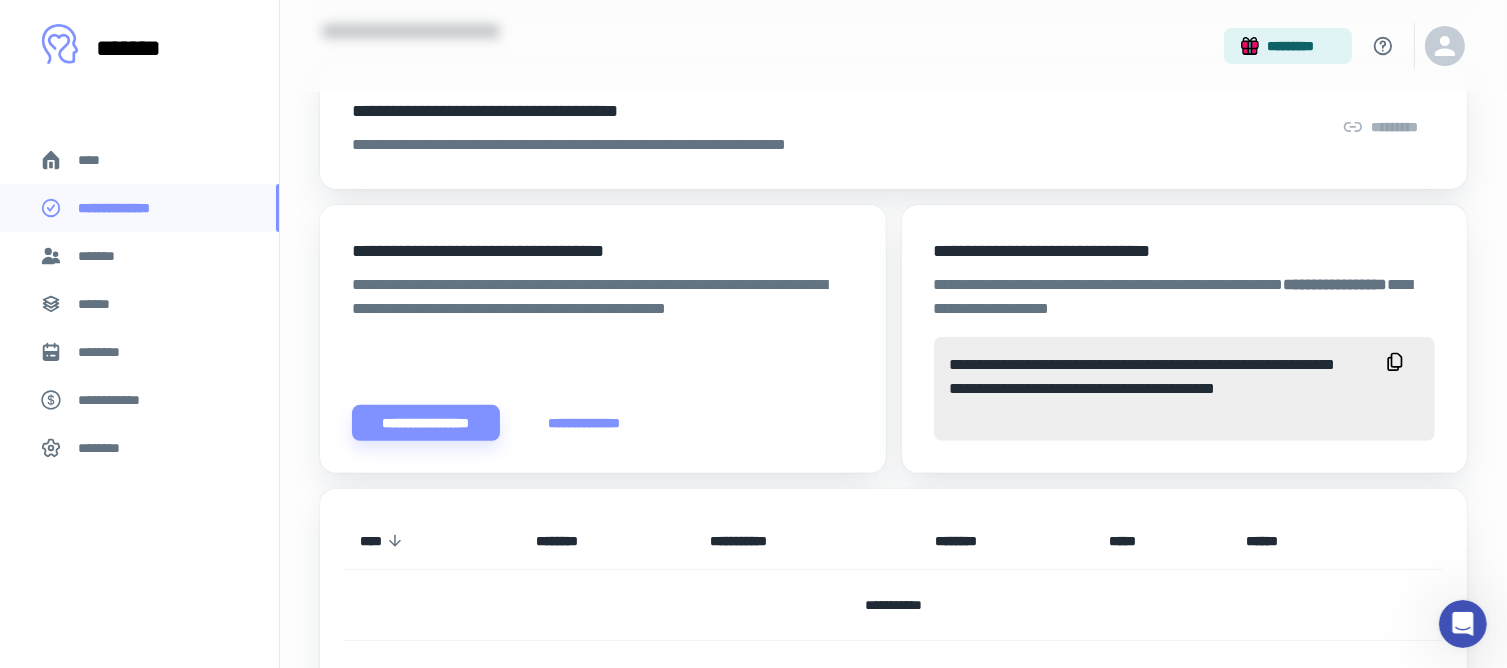 click on "*********" at bounding box center [1380, 127] 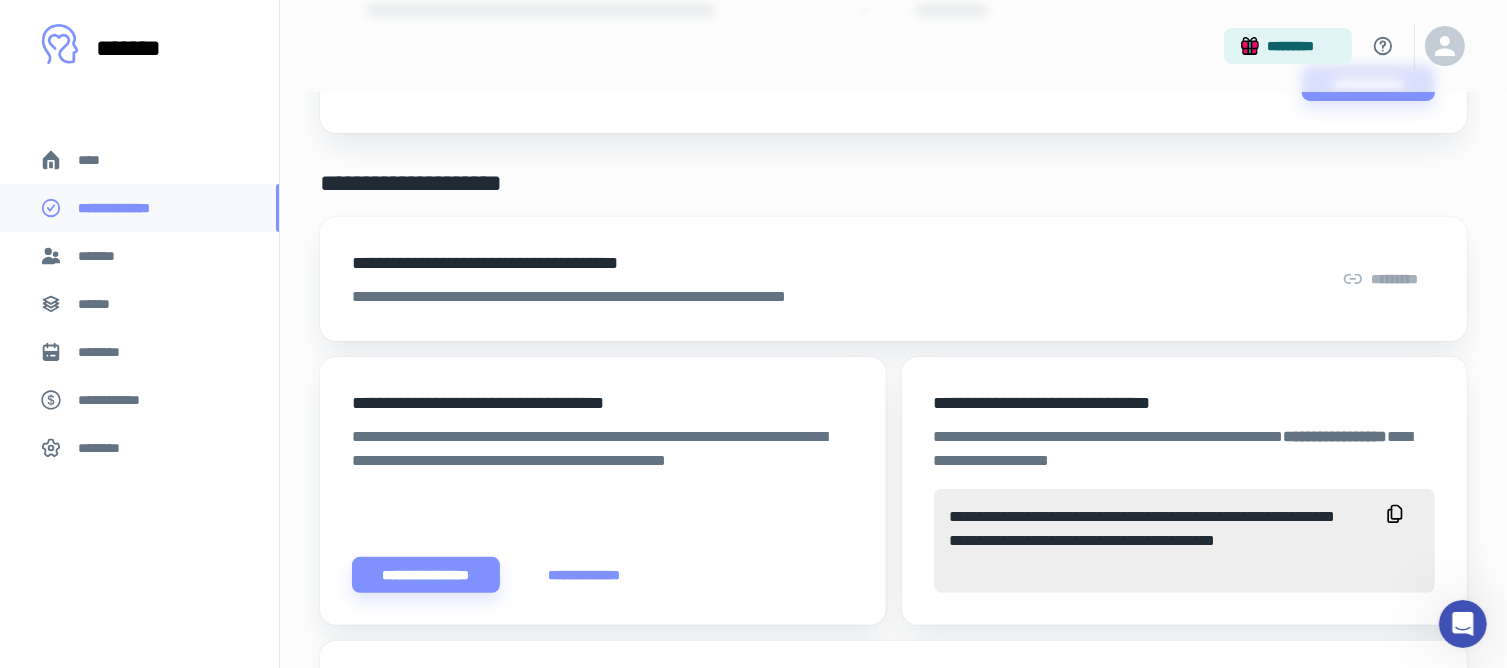 scroll, scrollTop: 430, scrollLeft: 0, axis: vertical 